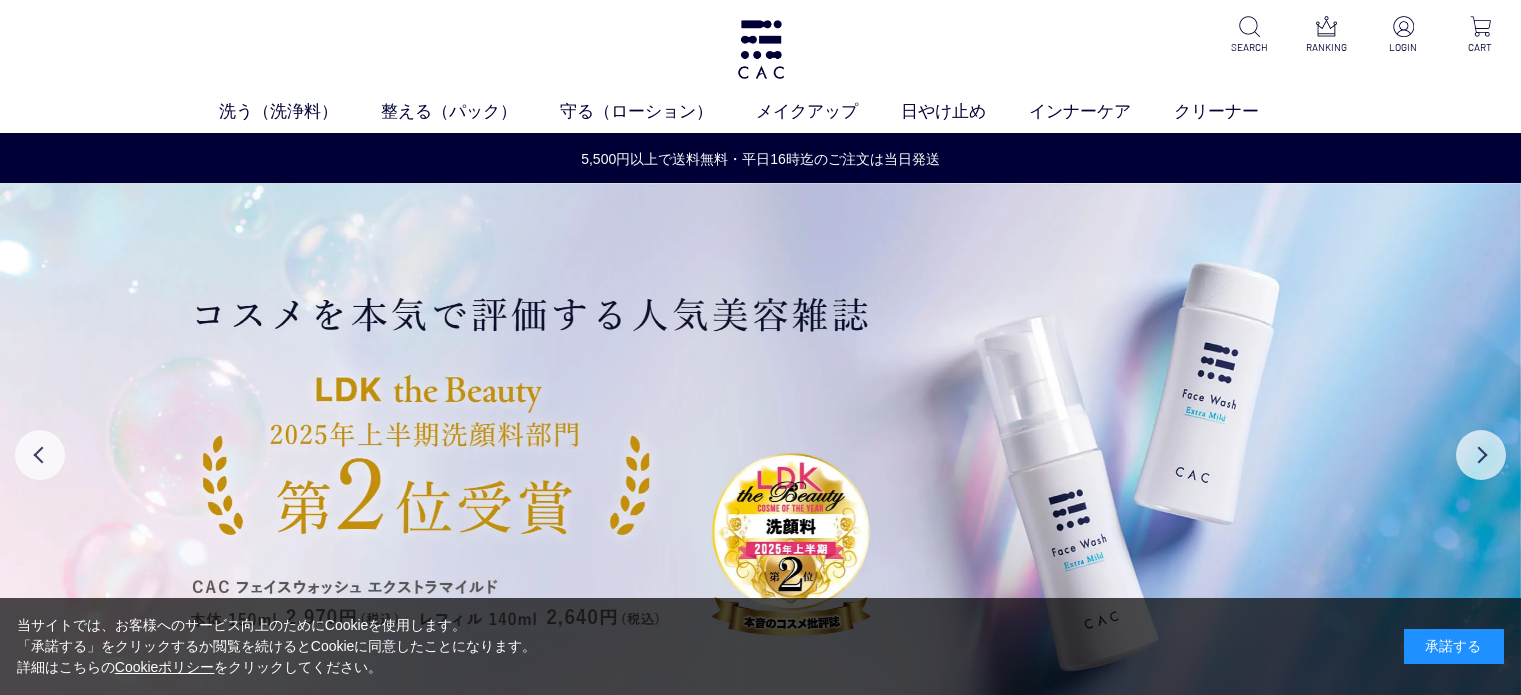 scroll, scrollTop: 0, scrollLeft: 0, axis: both 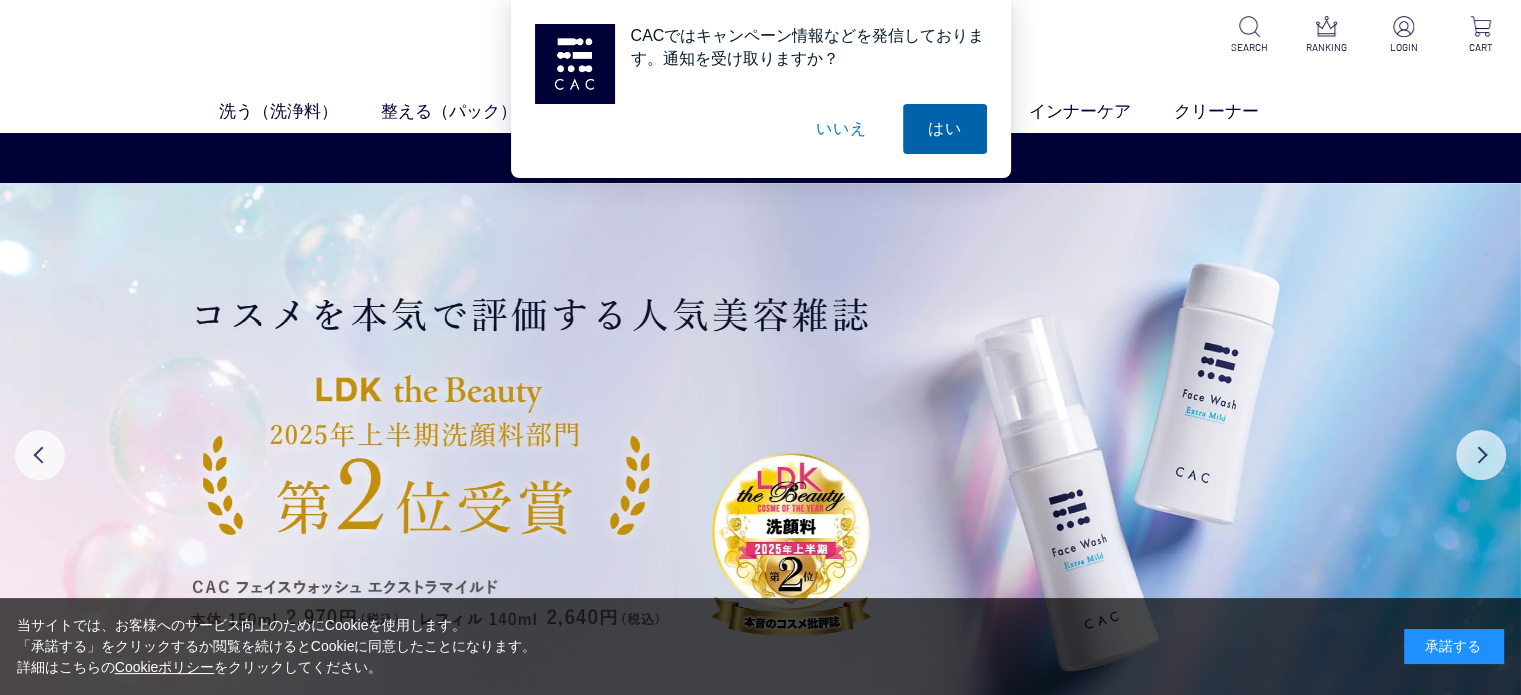 click on "はい" at bounding box center [945, 129] 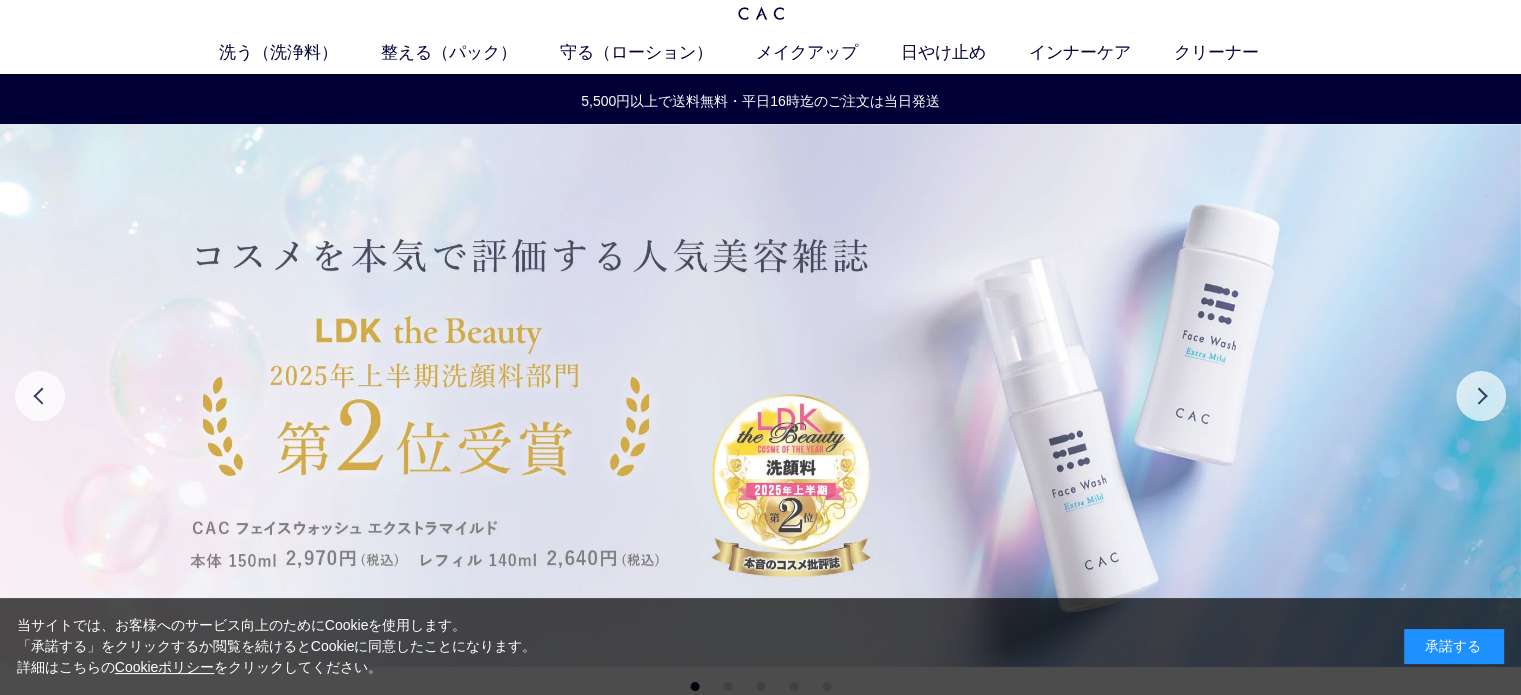 scroll, scrollTop: 0, scrollLeft: 0, axis: both 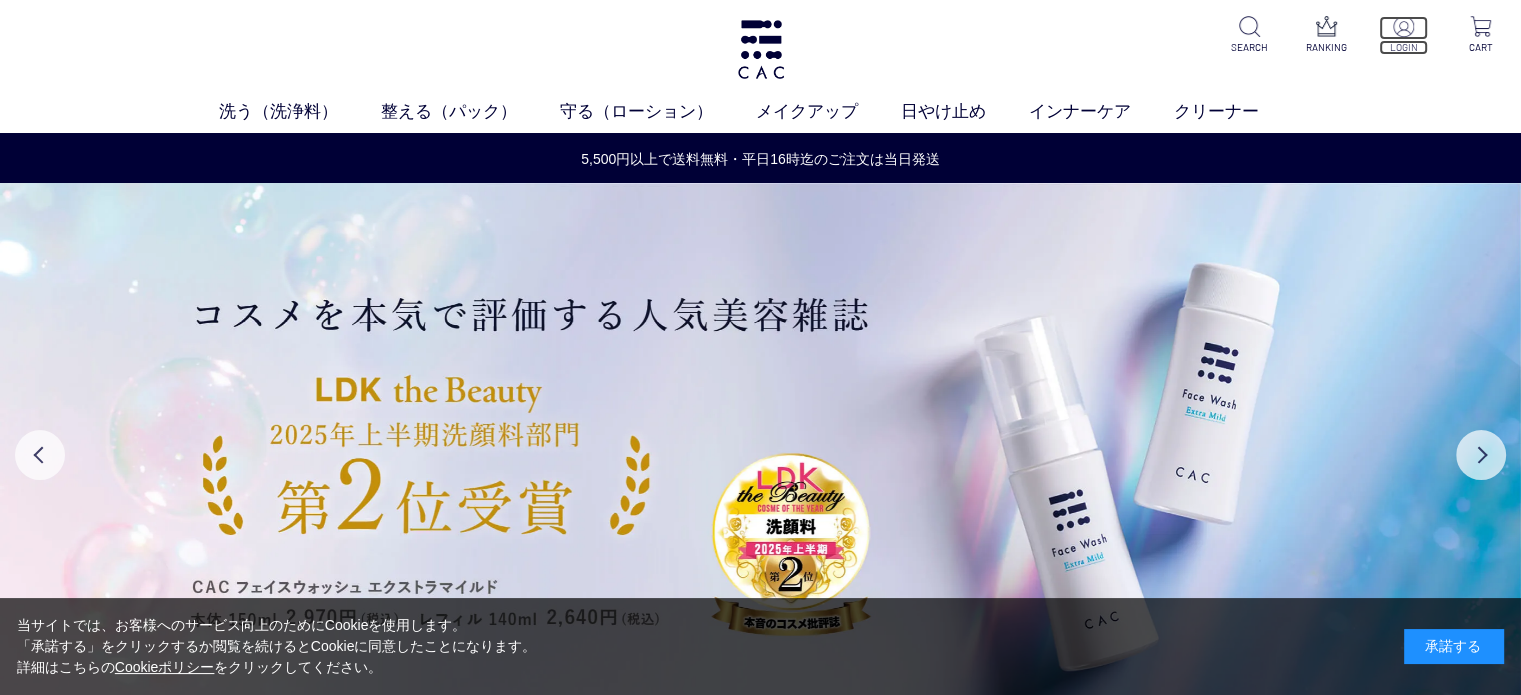 click at bounding box center [1403, 28] 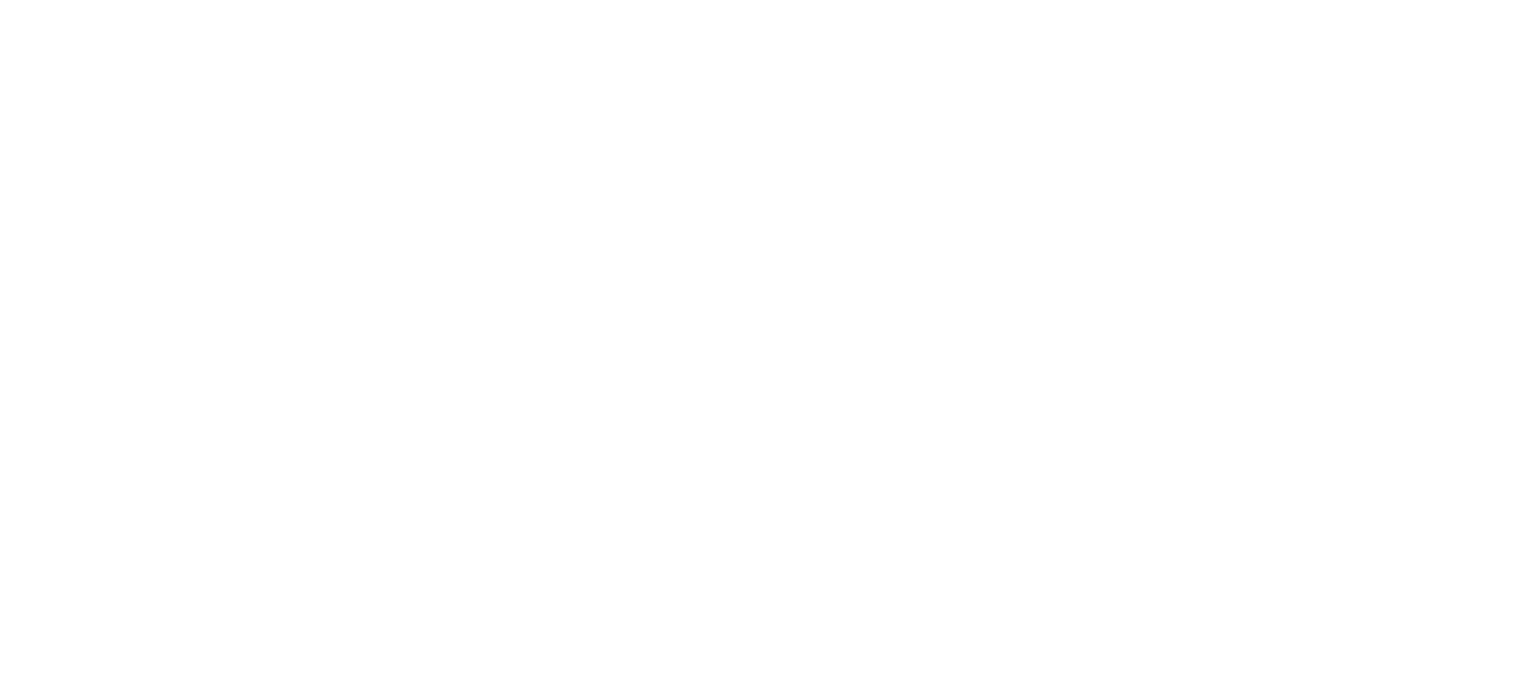 scroll, scrollTop: 0, scrollLeft: 0, axis: both 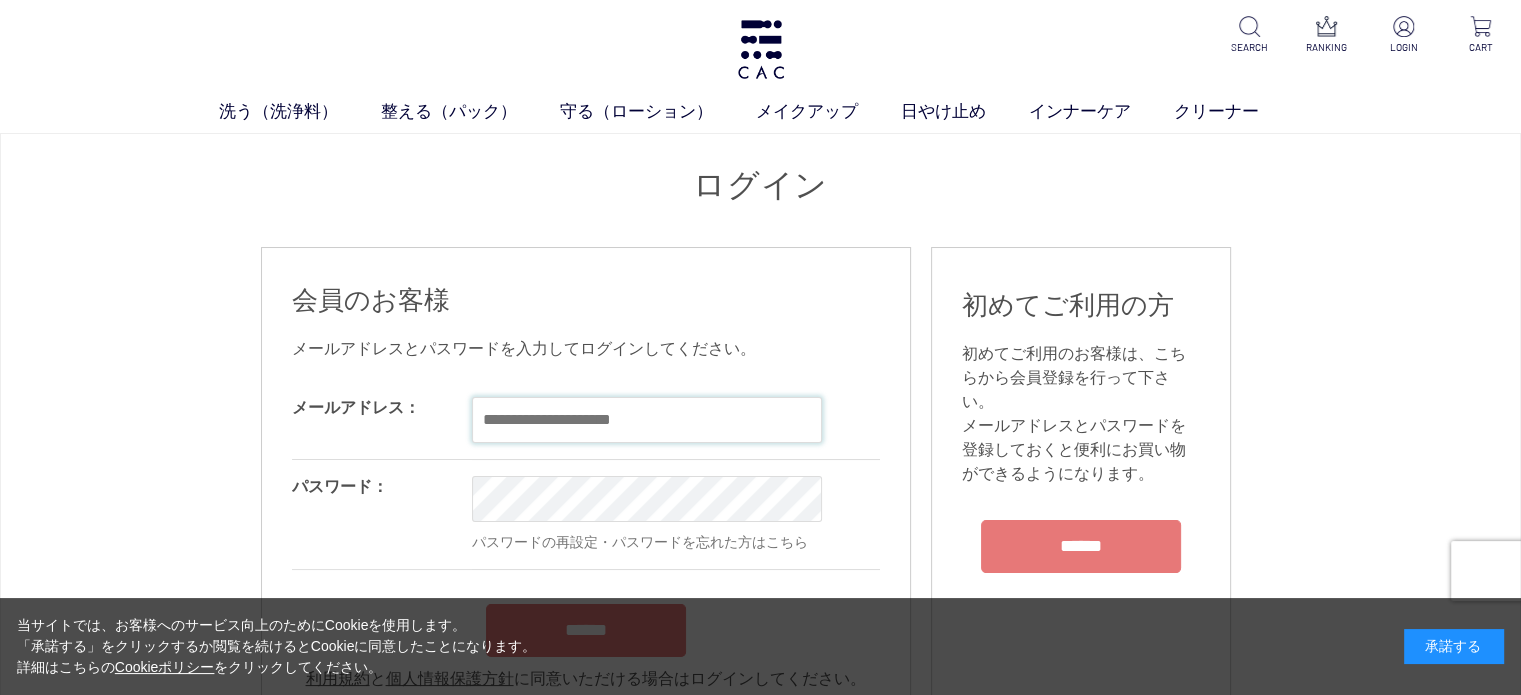 click at bounding box center (647, 420) 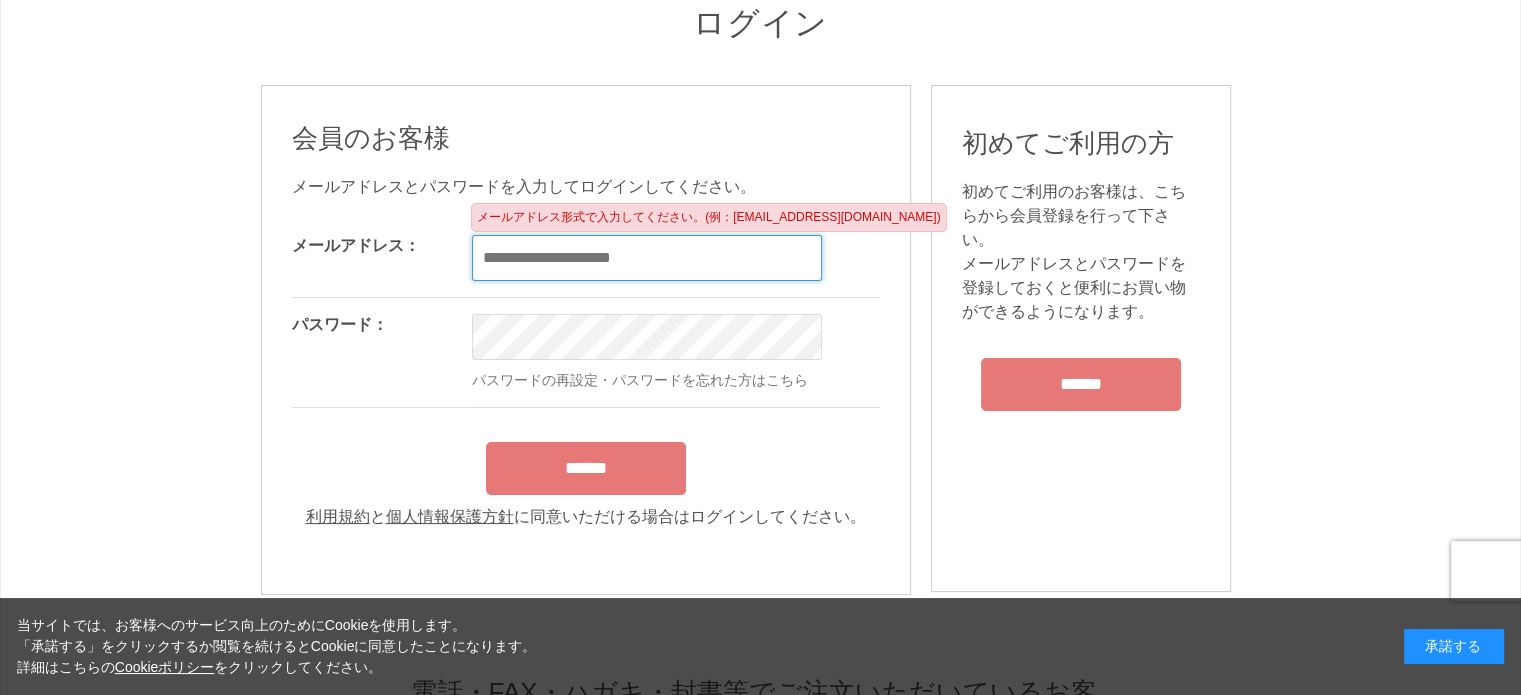 scroll, scrollTop: 0, scrollLeft: 0, axis: both 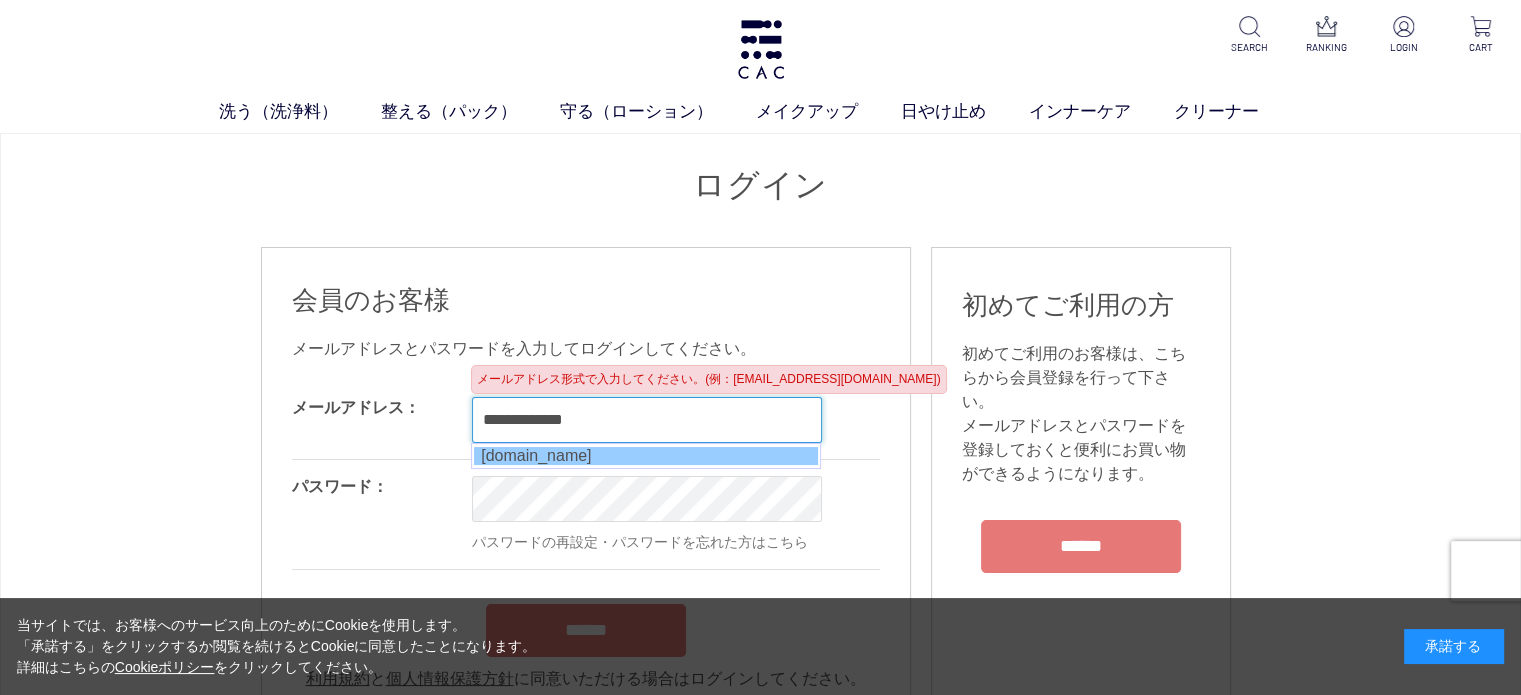 type on "**********" 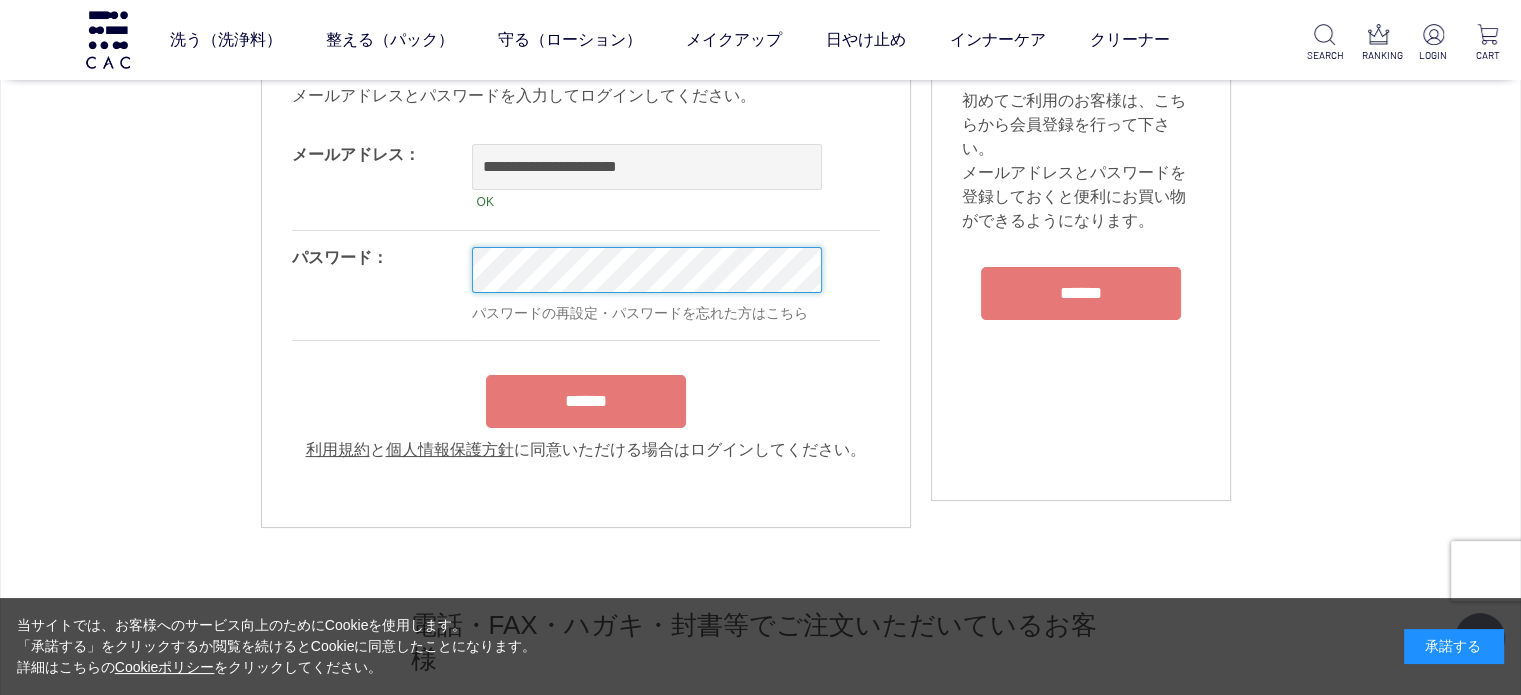 scroll, scrollTop: 300, scrollLeft: 0, axis: vertical 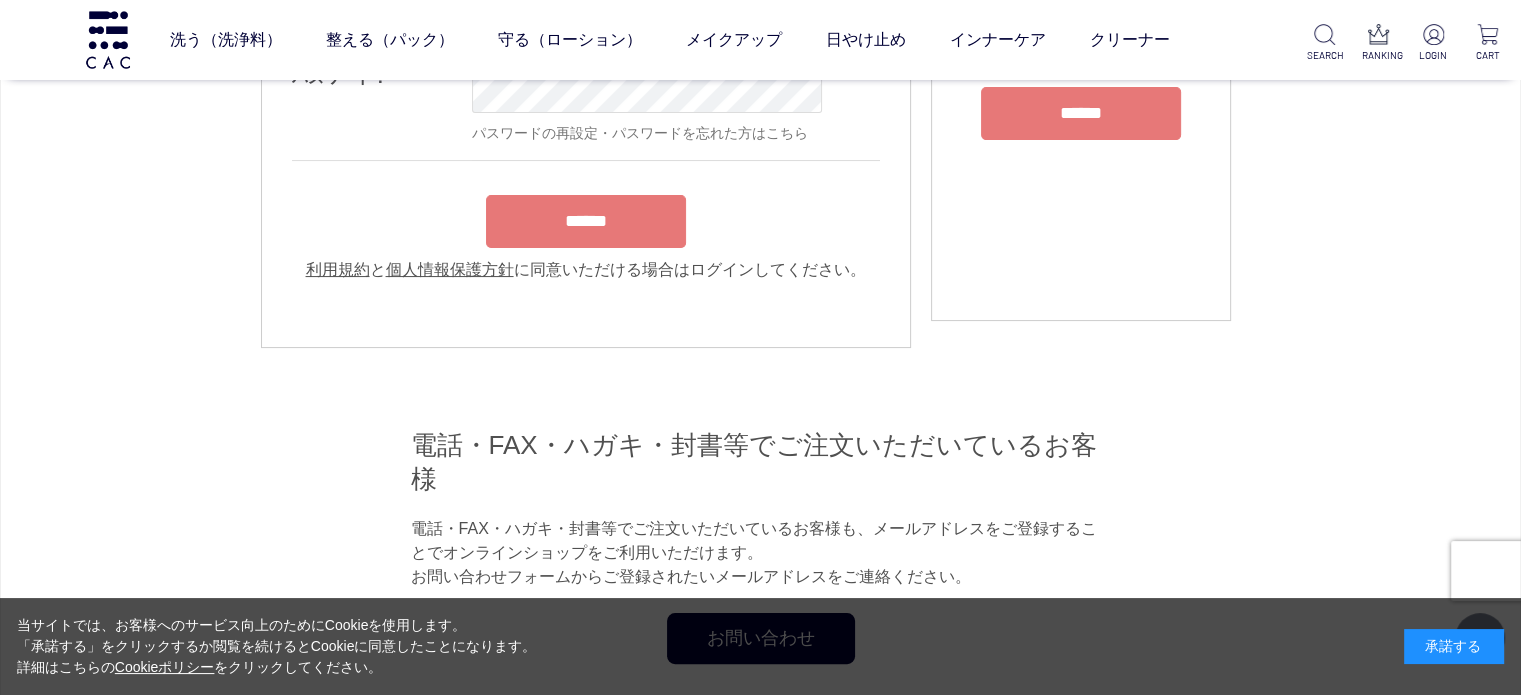 click on "**********" at bounding box center [586, 115] 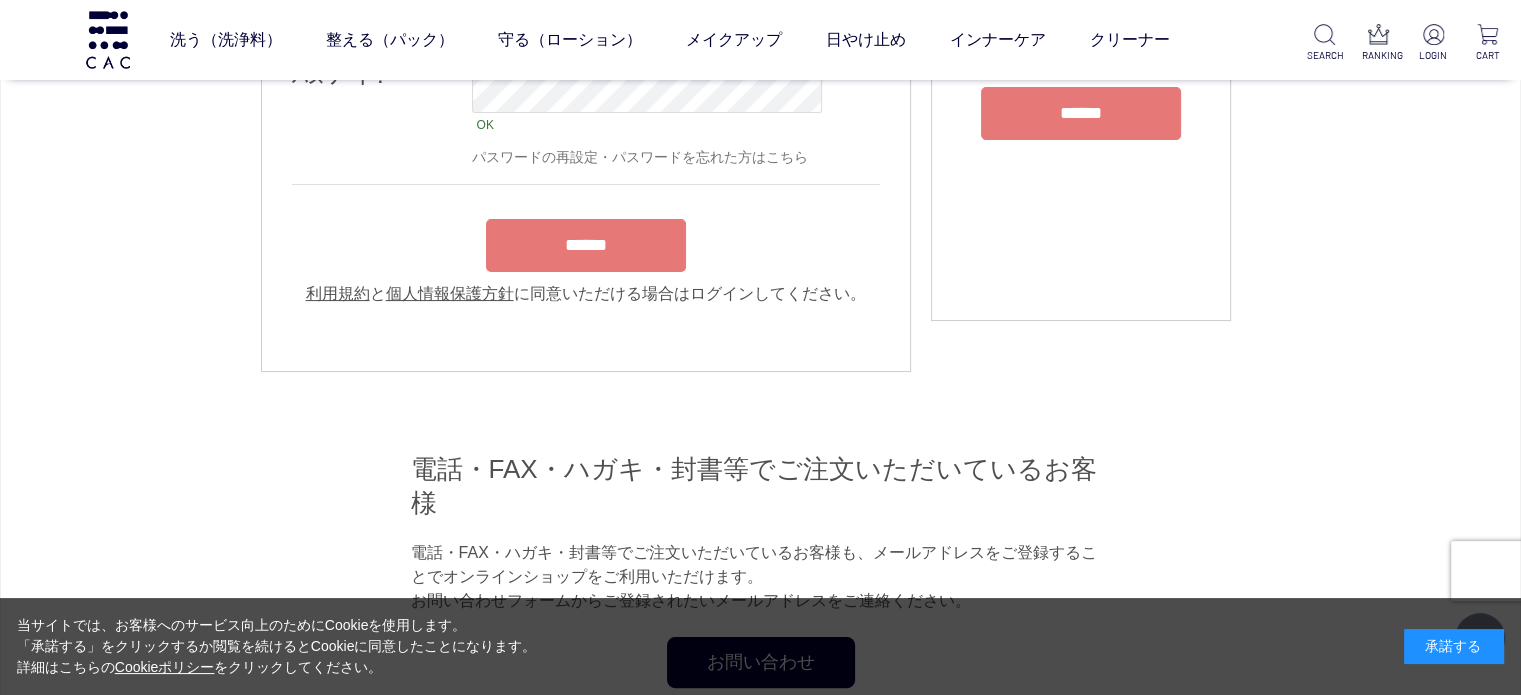click on "******" at bounding box center (586, 245) 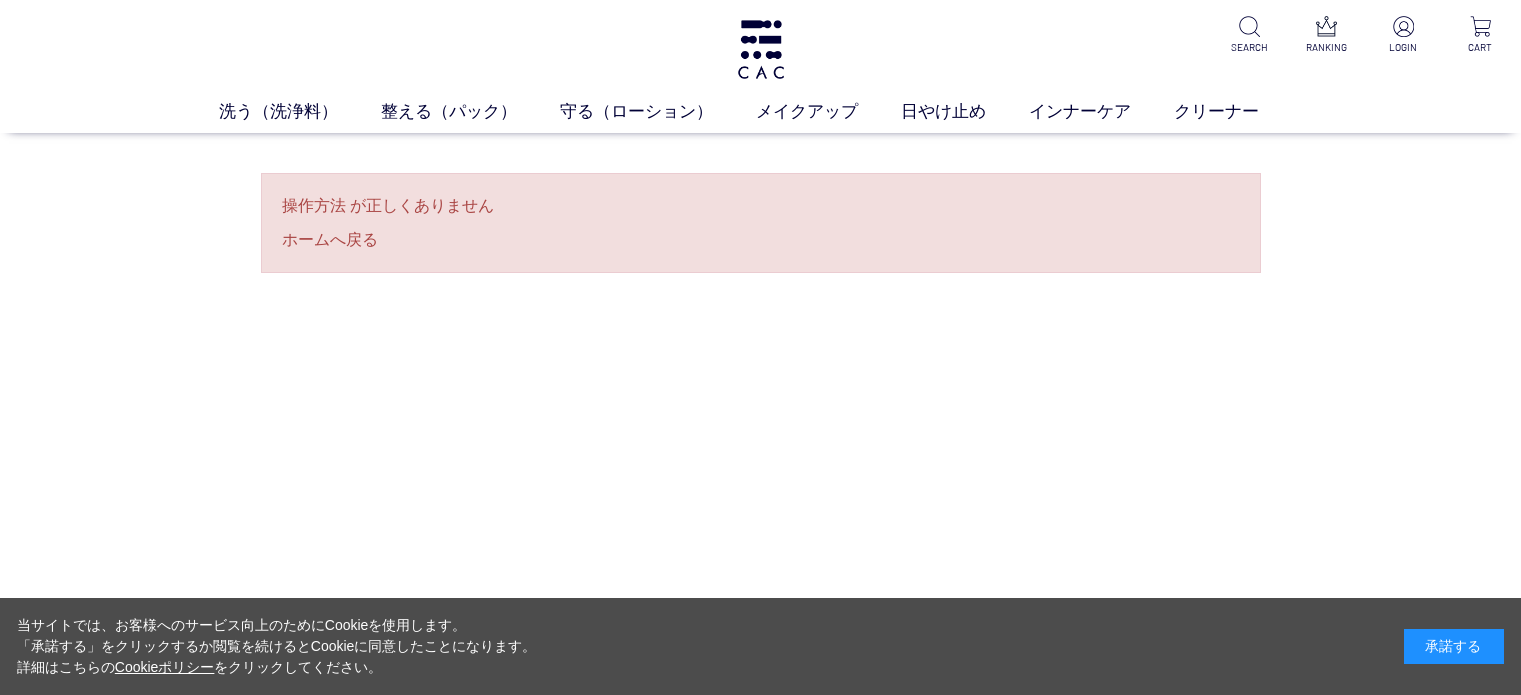 scroll, scrollTop: 0, scrollLeft: 0, axis: both 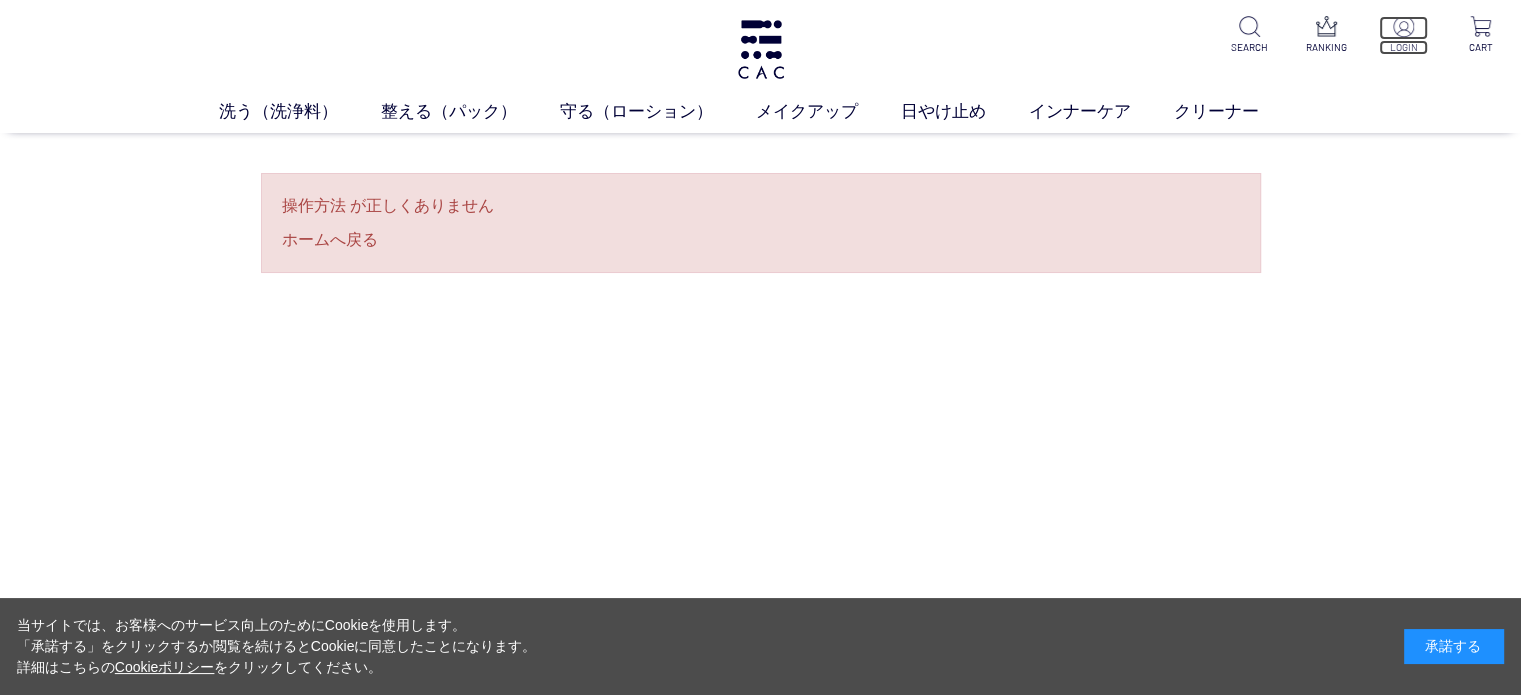 click at bounding box center [1403, 26] 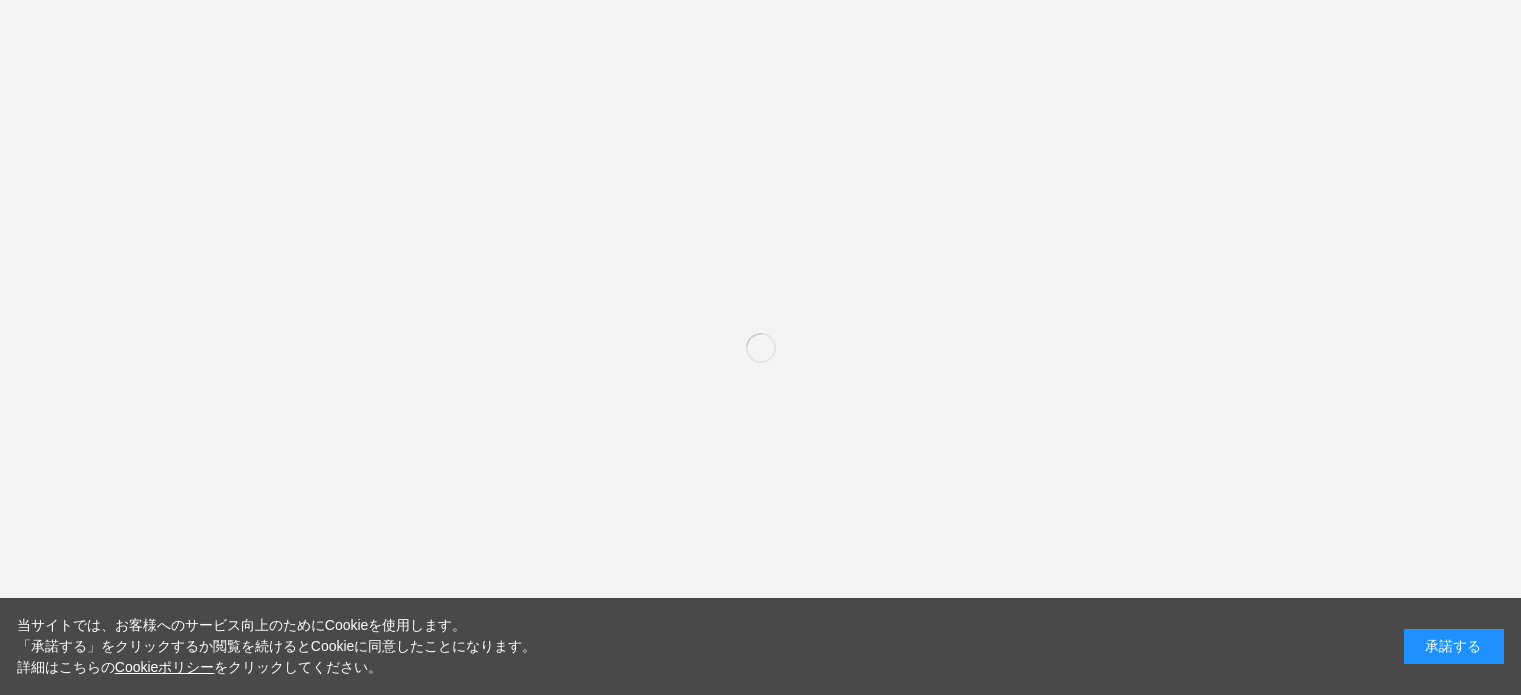 scroll, scrollTop: 0, scrollLeft: 0, axis: both 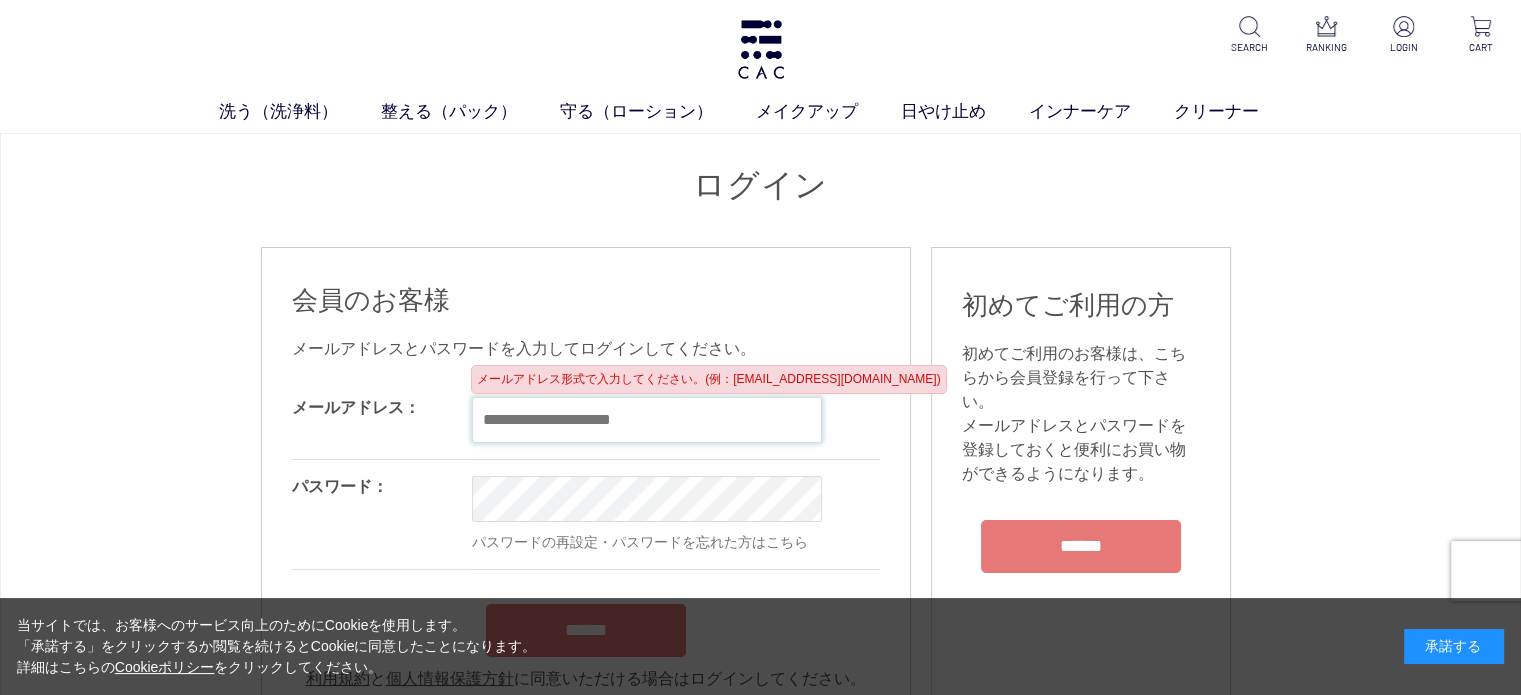 click at bounding box center [647, 420] 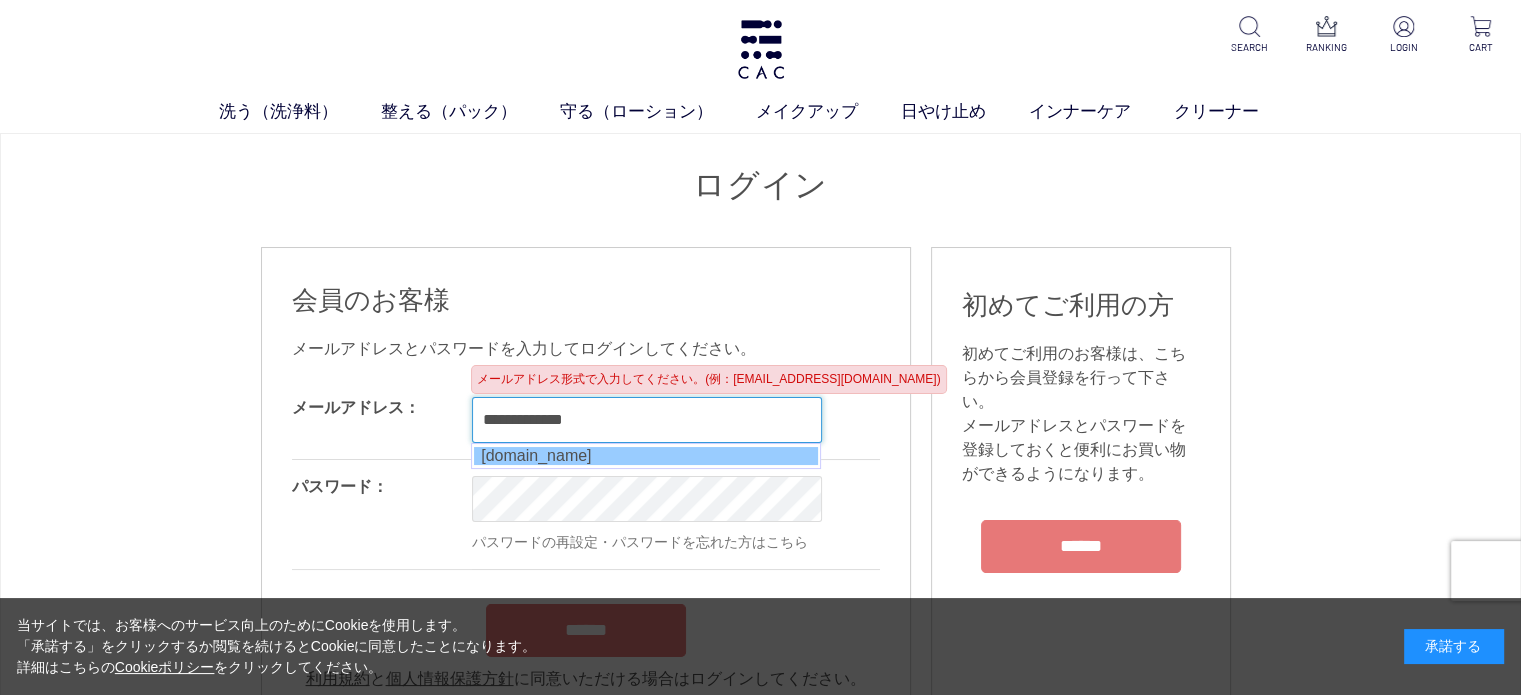 type on "**********" 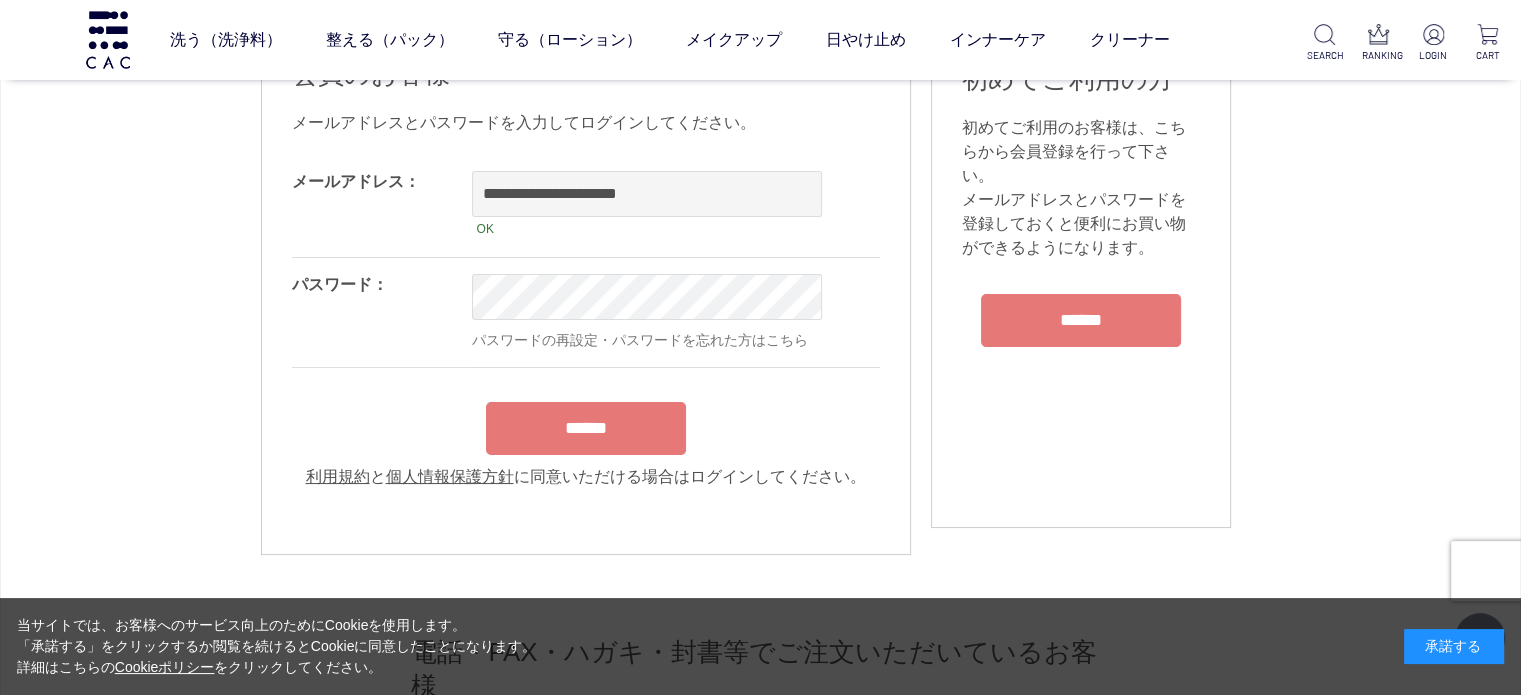scroll, scrollTop: 200, scrollLeft: 0, axis: vertical 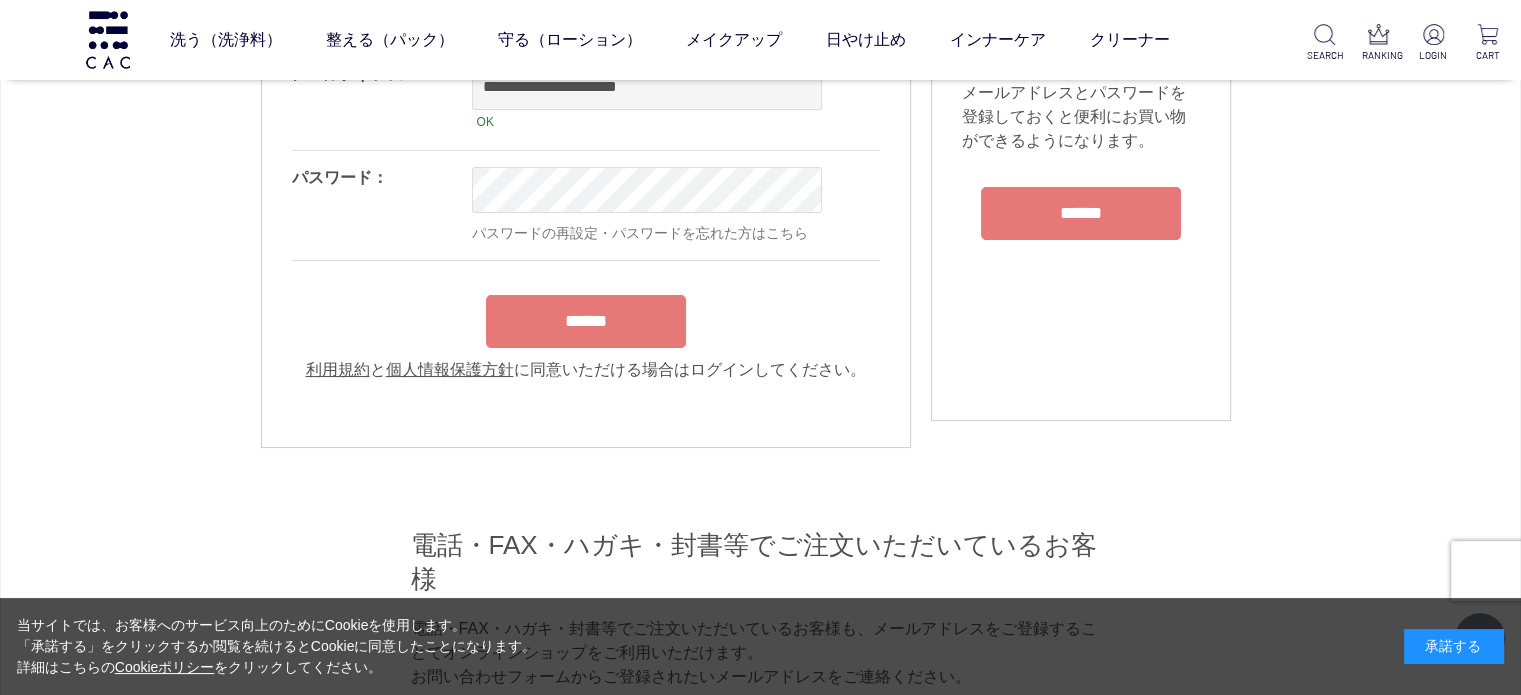 click on "**********" at bounding box center [586, 215] 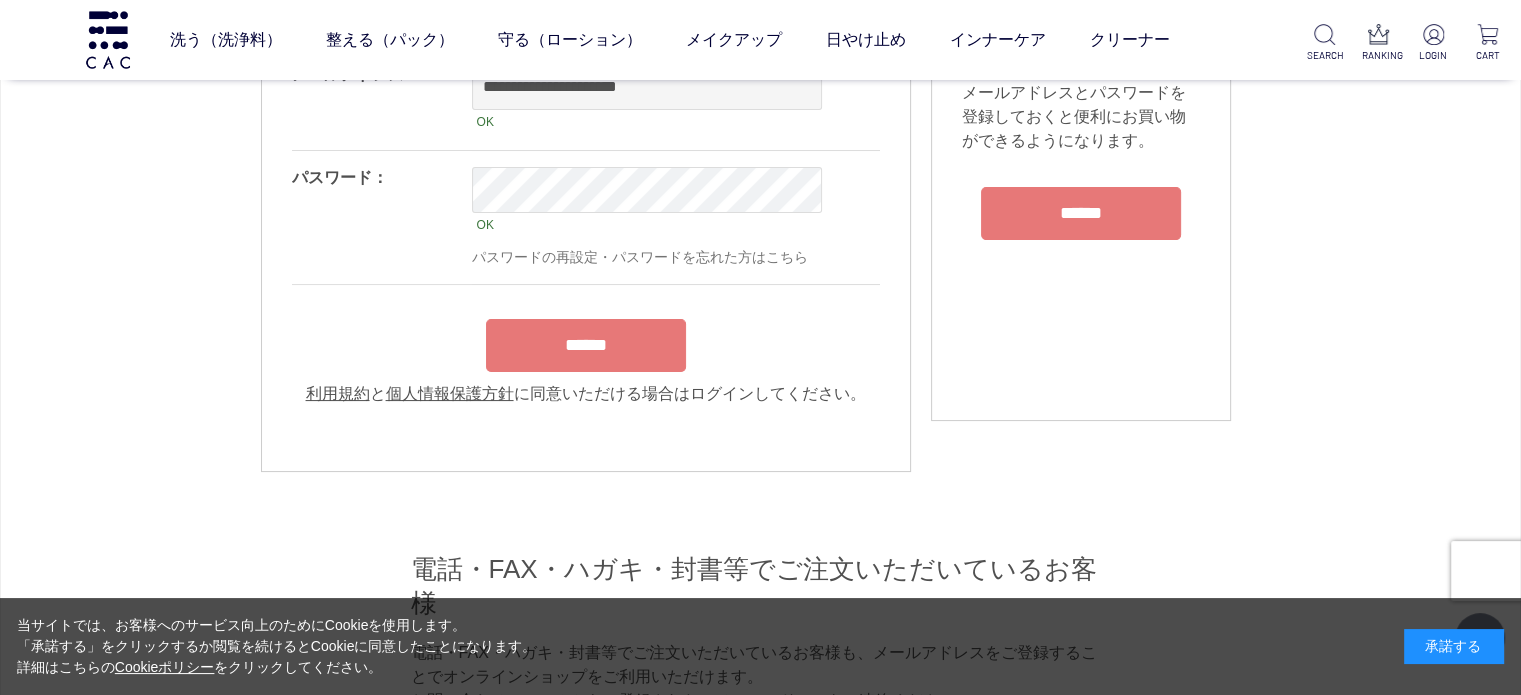 click on "******" at bounding box center [586, 345] 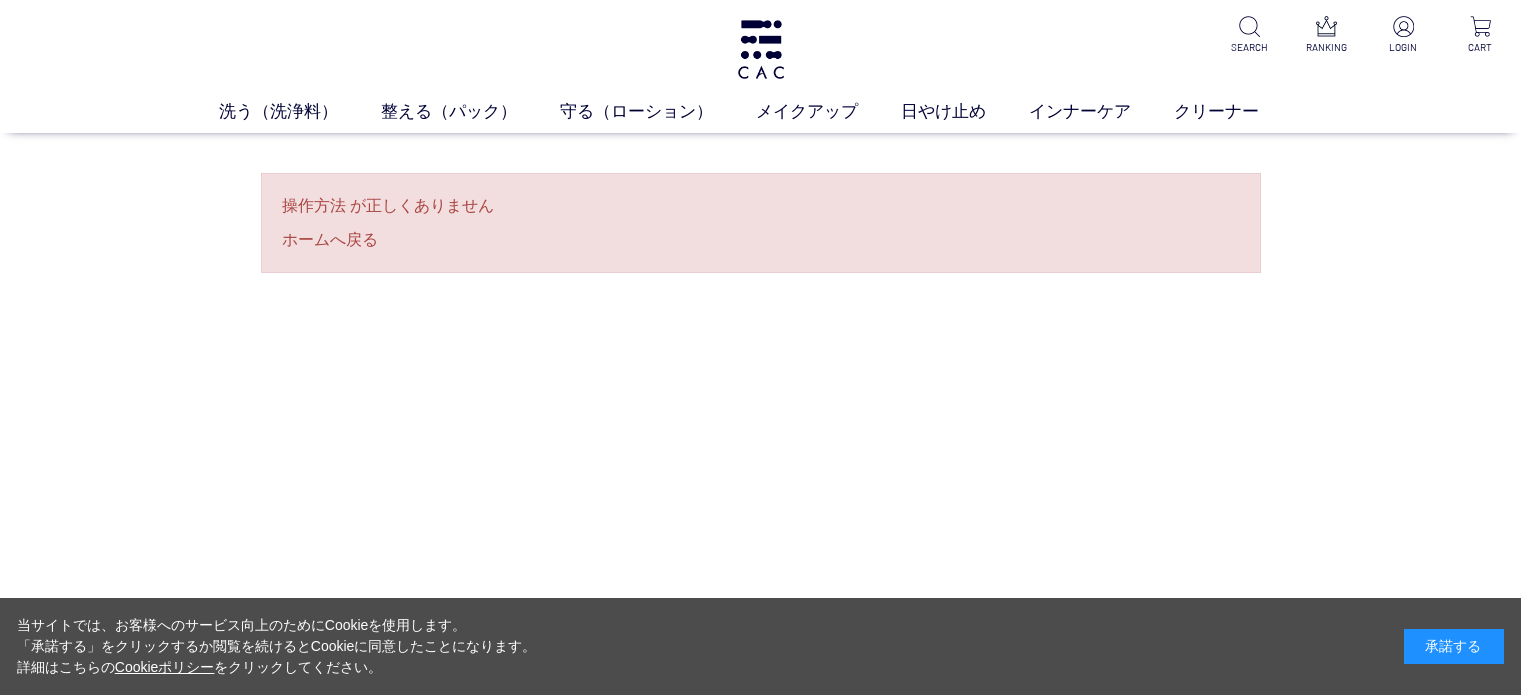 scroll, scrollTop: 0, scrollLeft: 0, axis: both 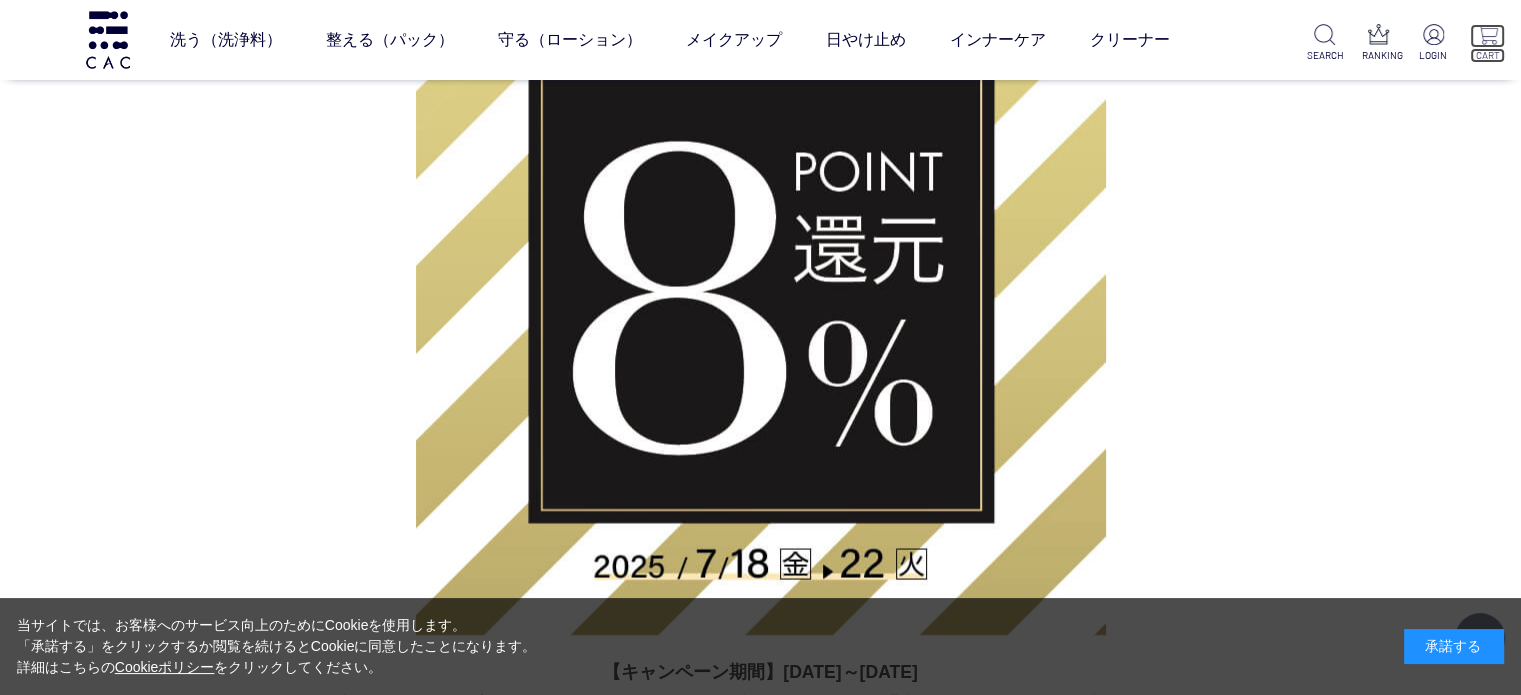 click at bounding box center (1487, 34) 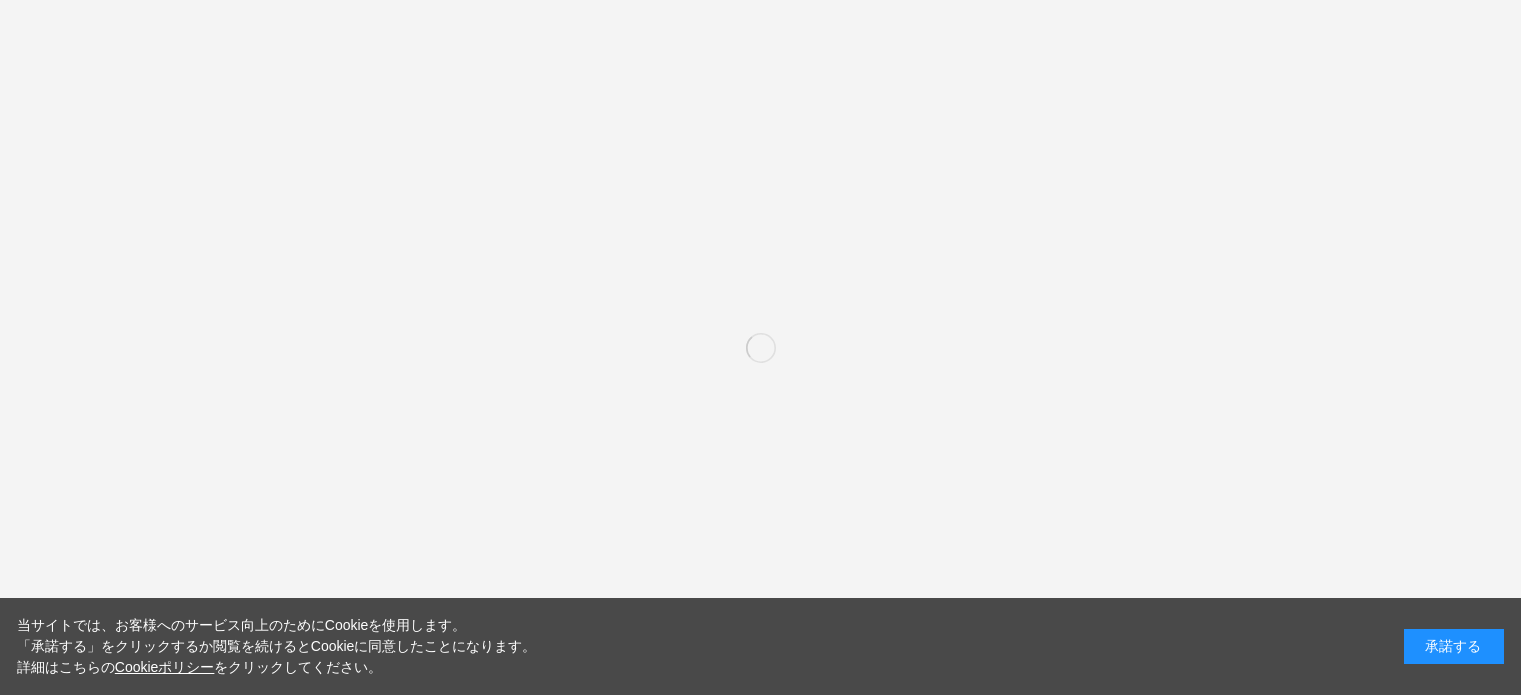 scroll, scrollTop: 0, scrollLeft: 0, axis: both 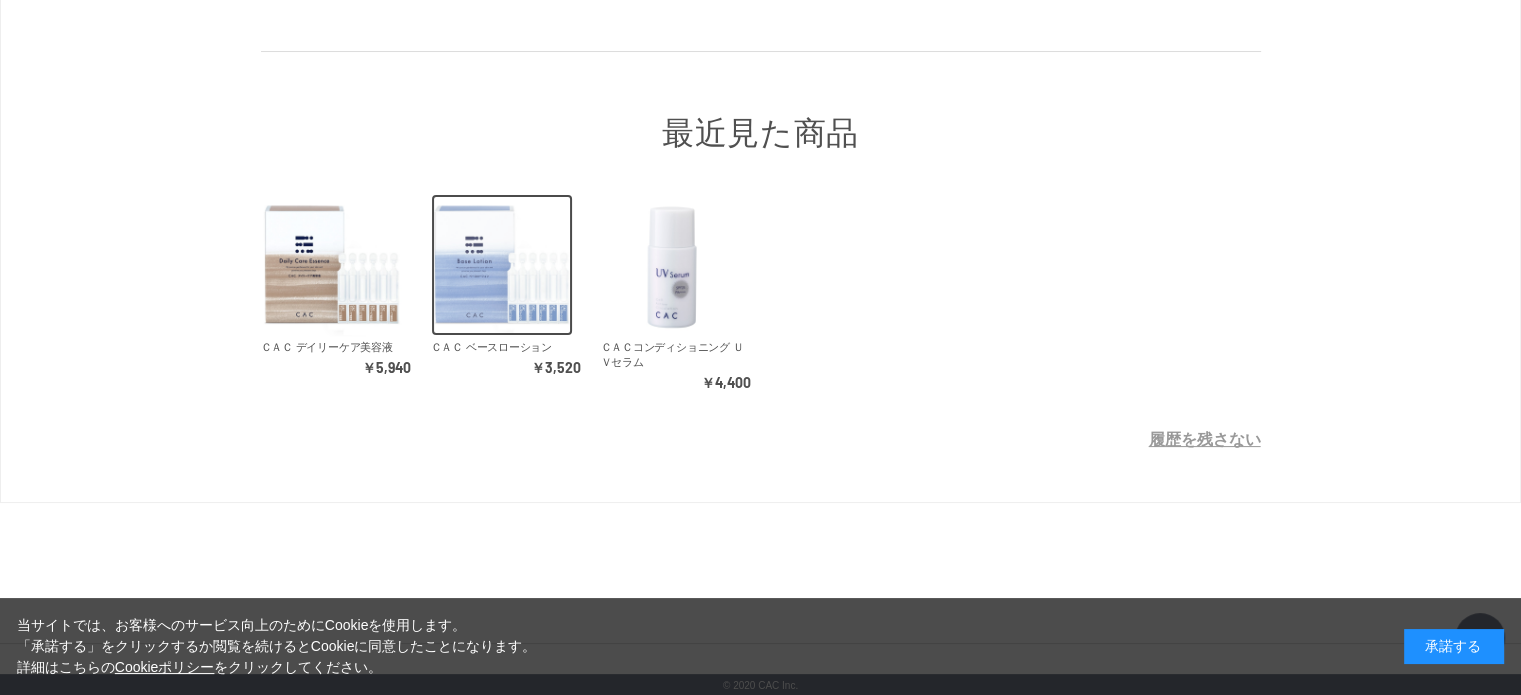 click at bounding box center (502, 265) 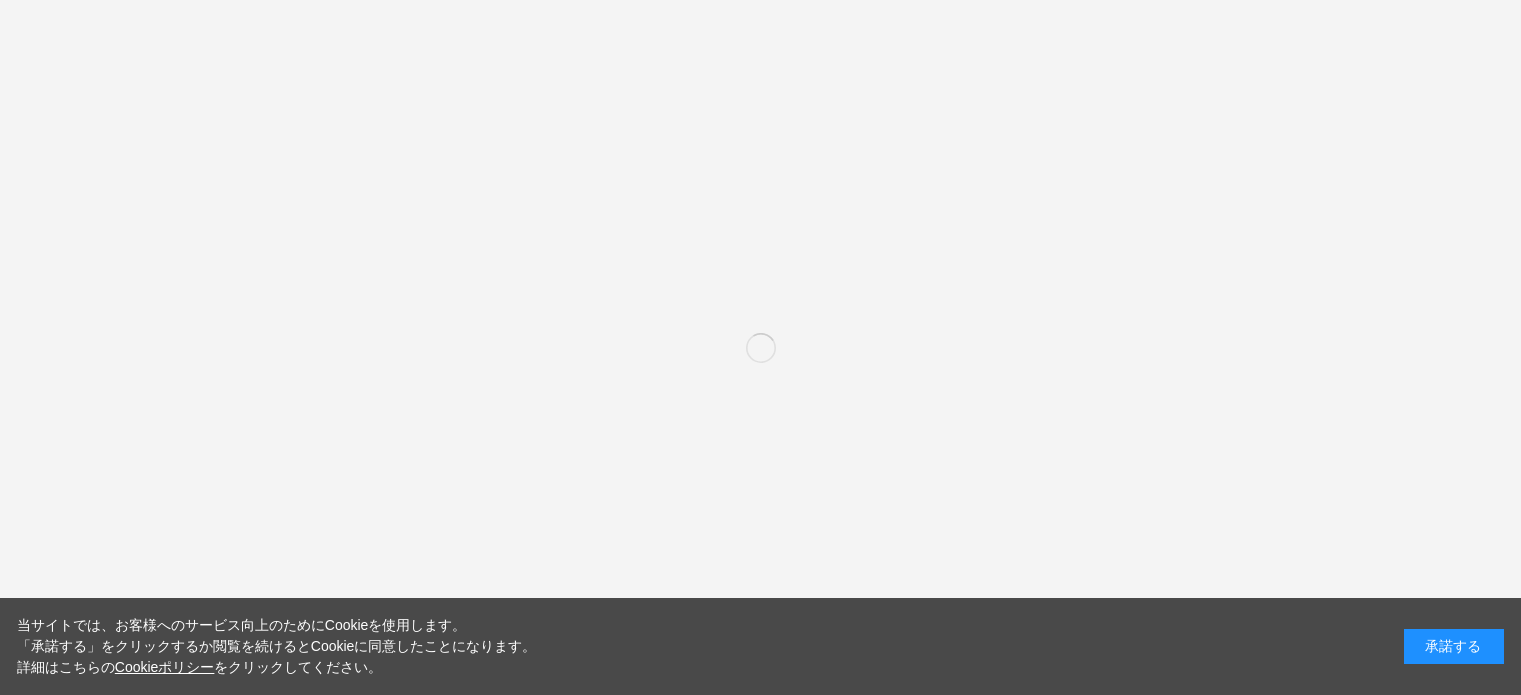 scroll, scrollTop: 0, scrollLeft: 0, axis: both 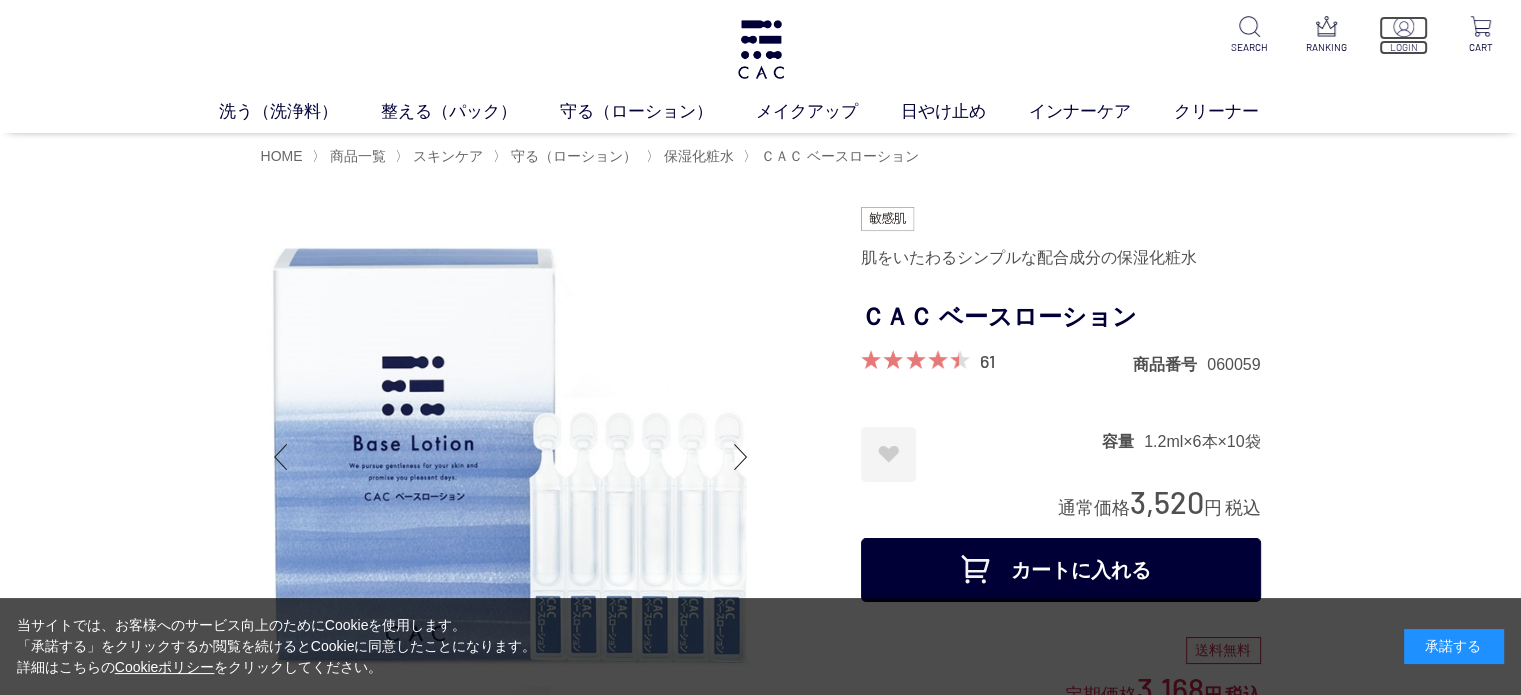 click at bounding box center (1403, 26) 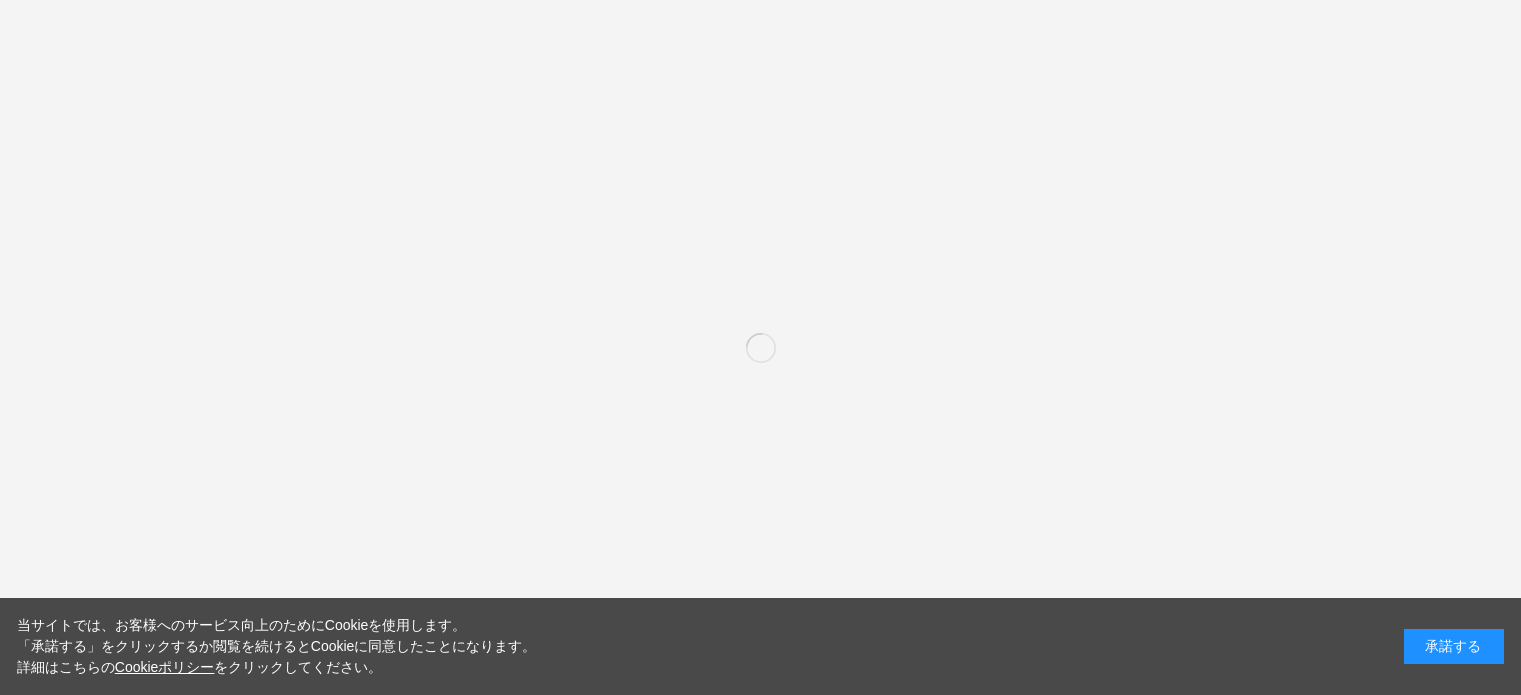scroll, scrollTop: 0, scrollLeft: 0, axis: both 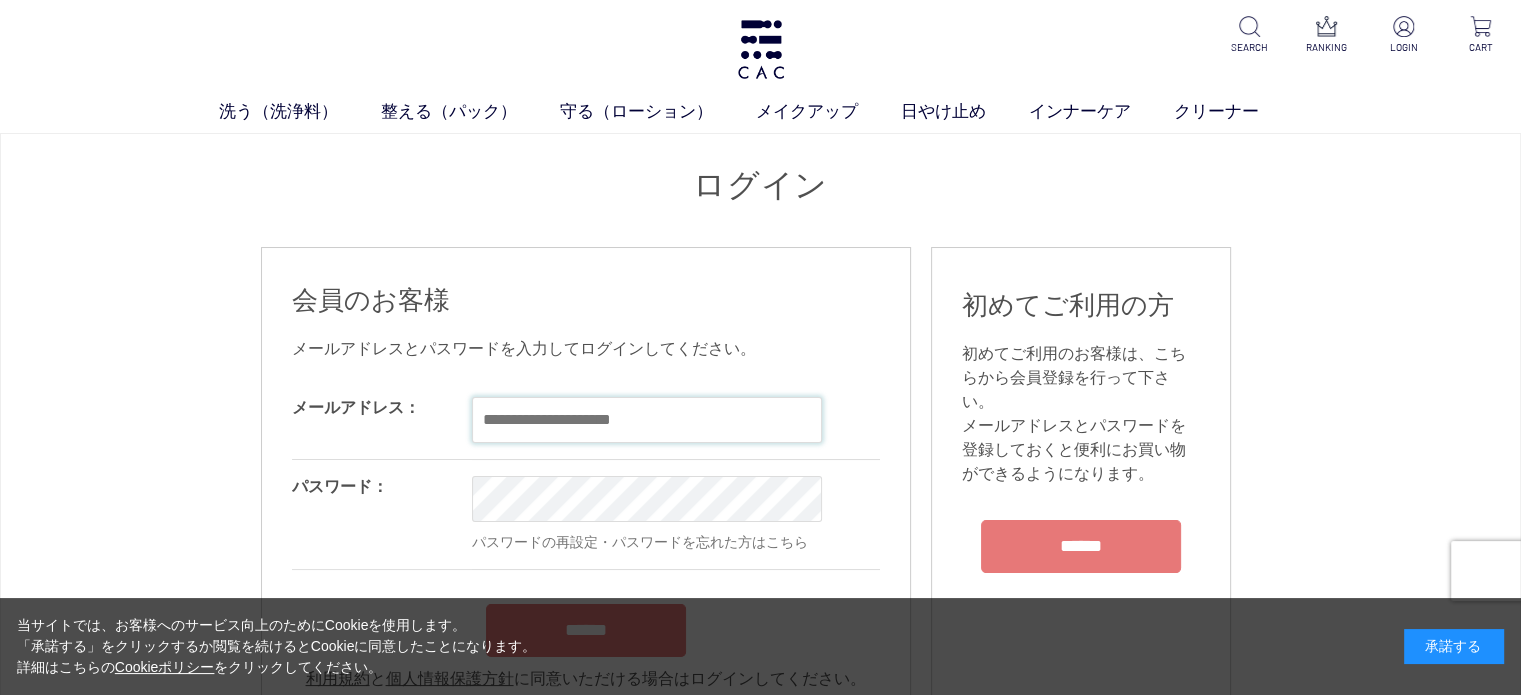 click at bounding box center [647, 420] 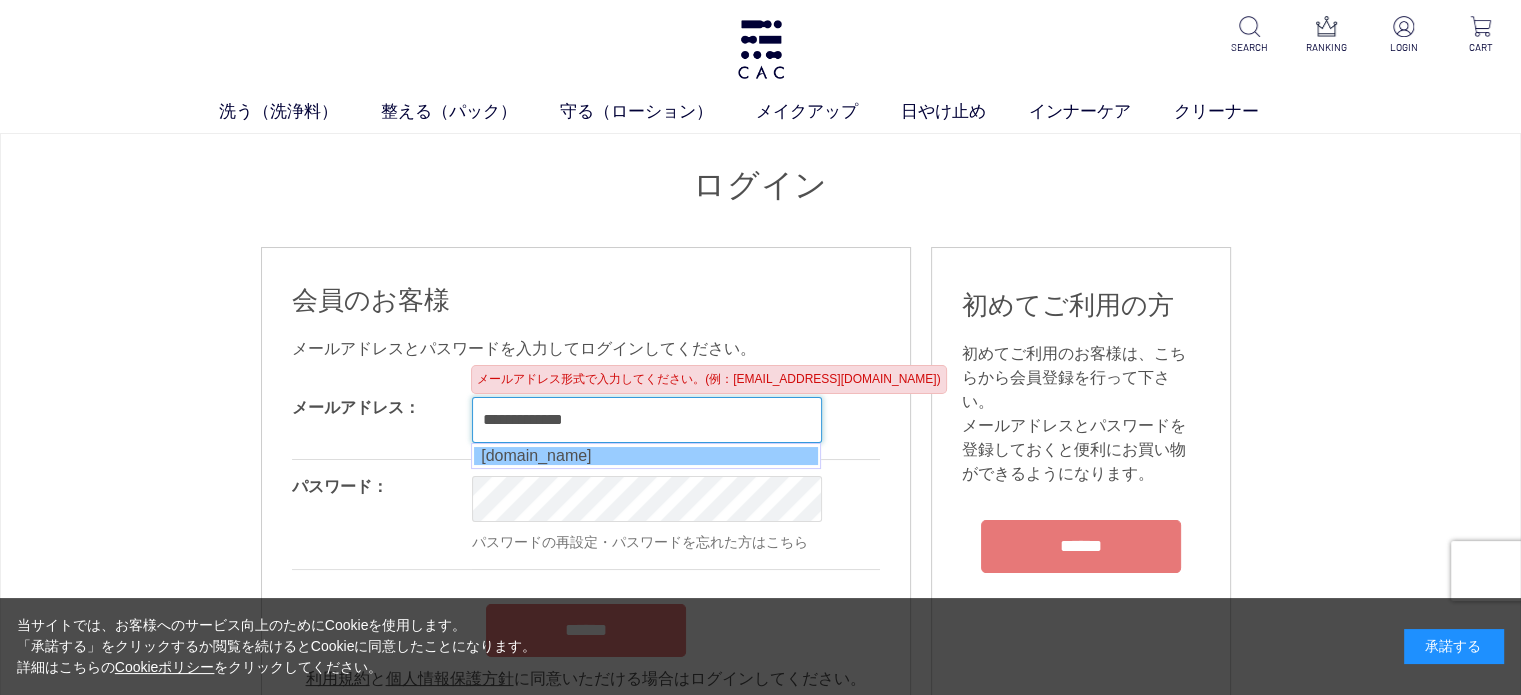 type on "**********" 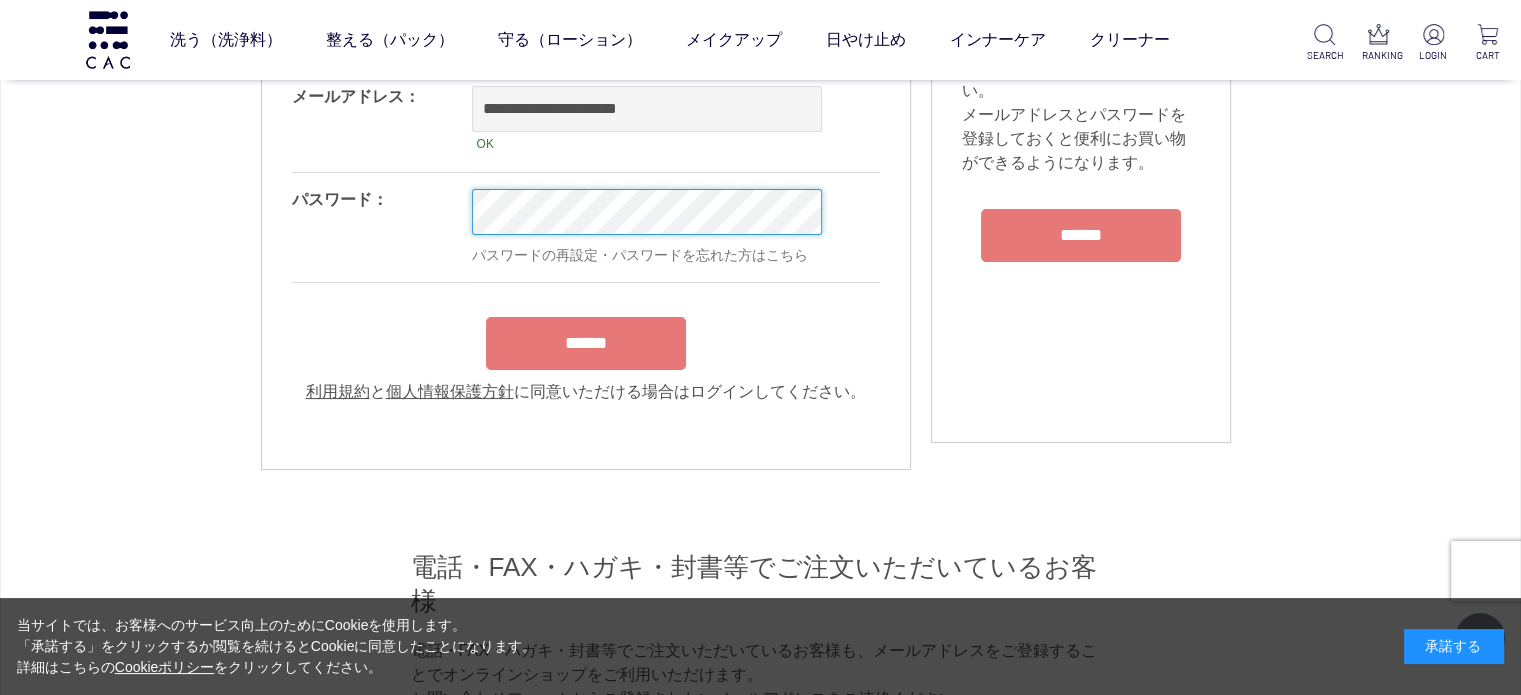 scroll, scrollTop: 200, scrollLeft: 0, axis: vertical 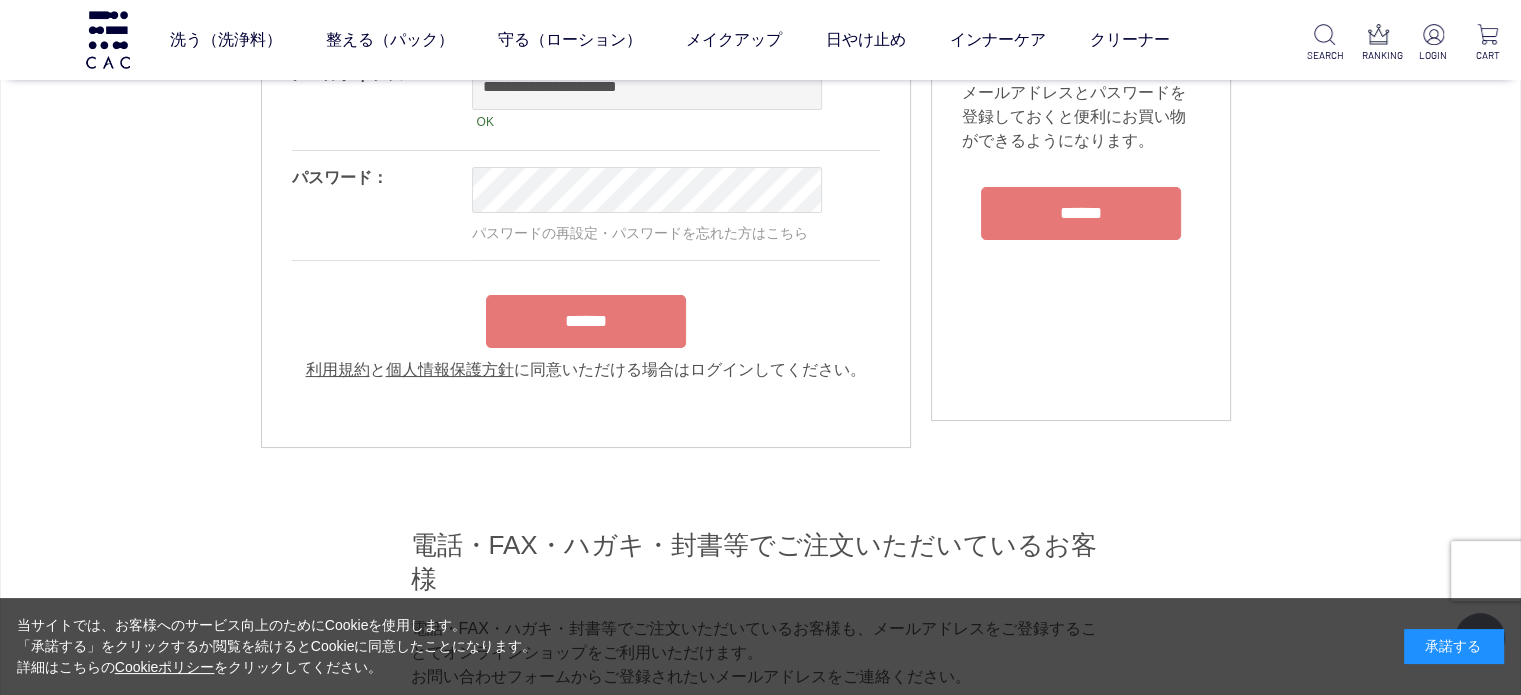 click on "**********" at bounding box center [586, 215] 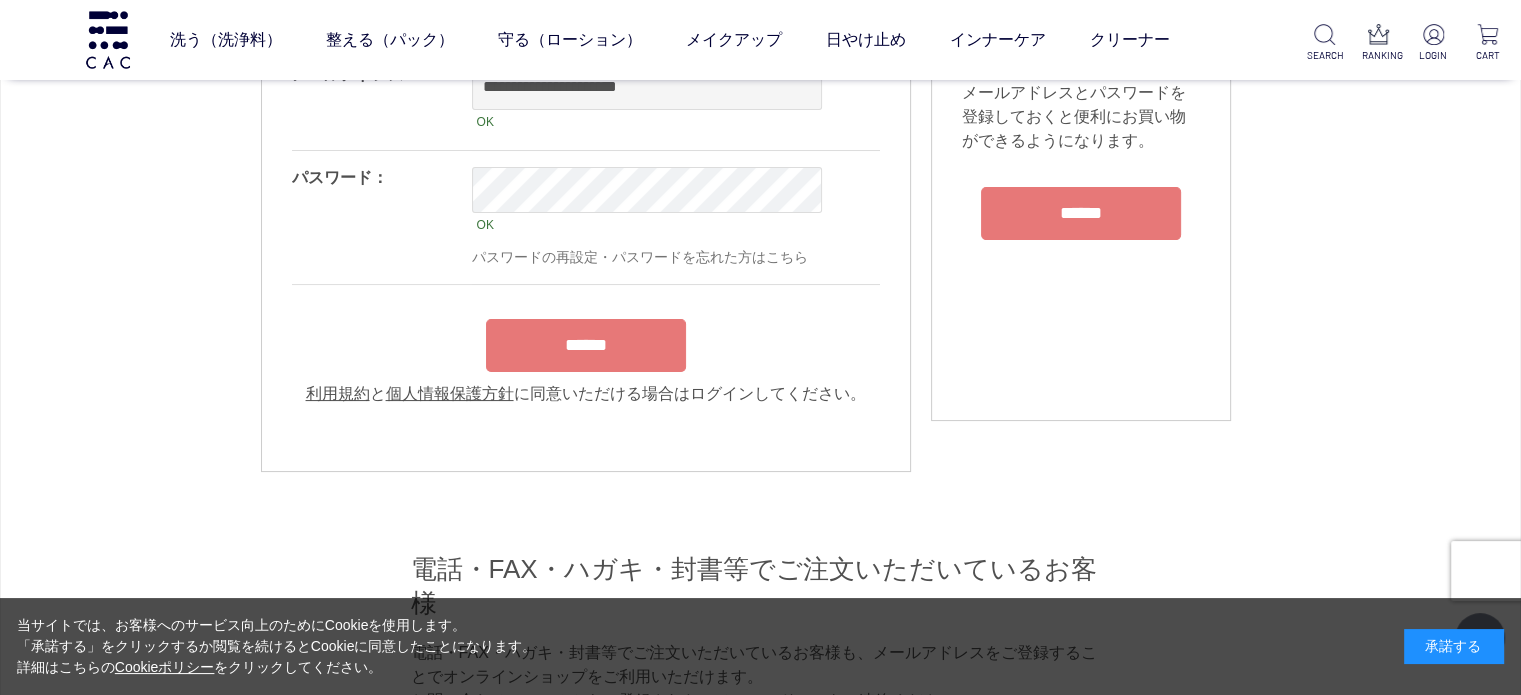 click on "******" at bounding box center [586, 345] 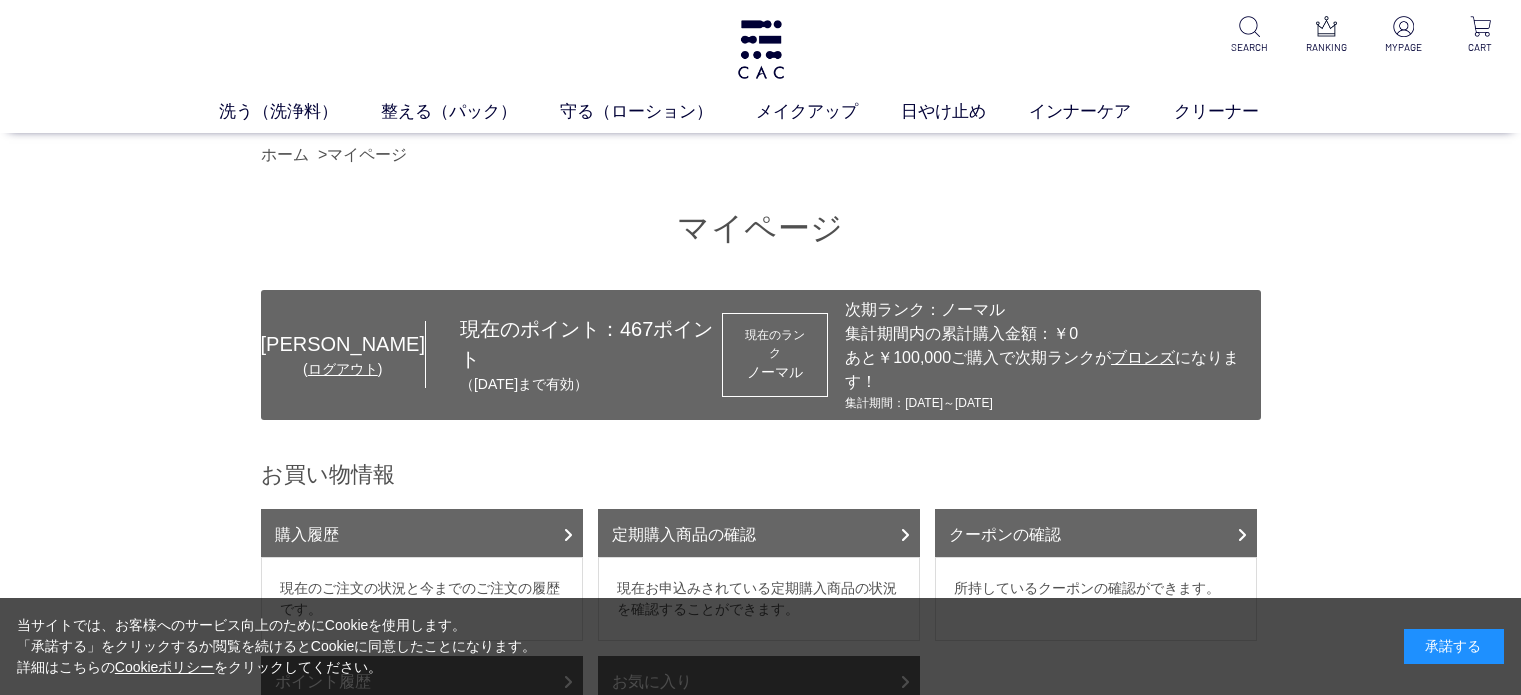 scroll, scrollTop: 0, scrollLeft: 0, axis: both 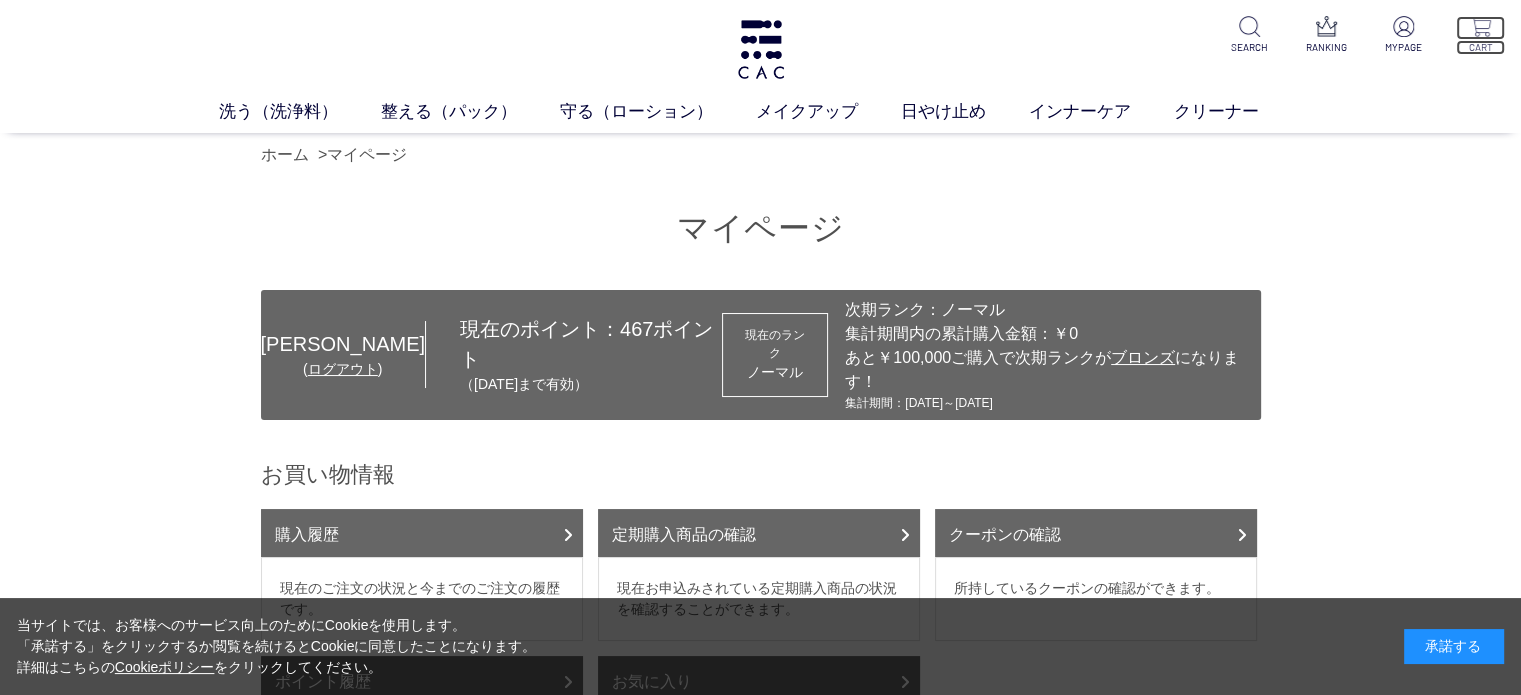 click on "CART" at bounding box center [1480, 47] 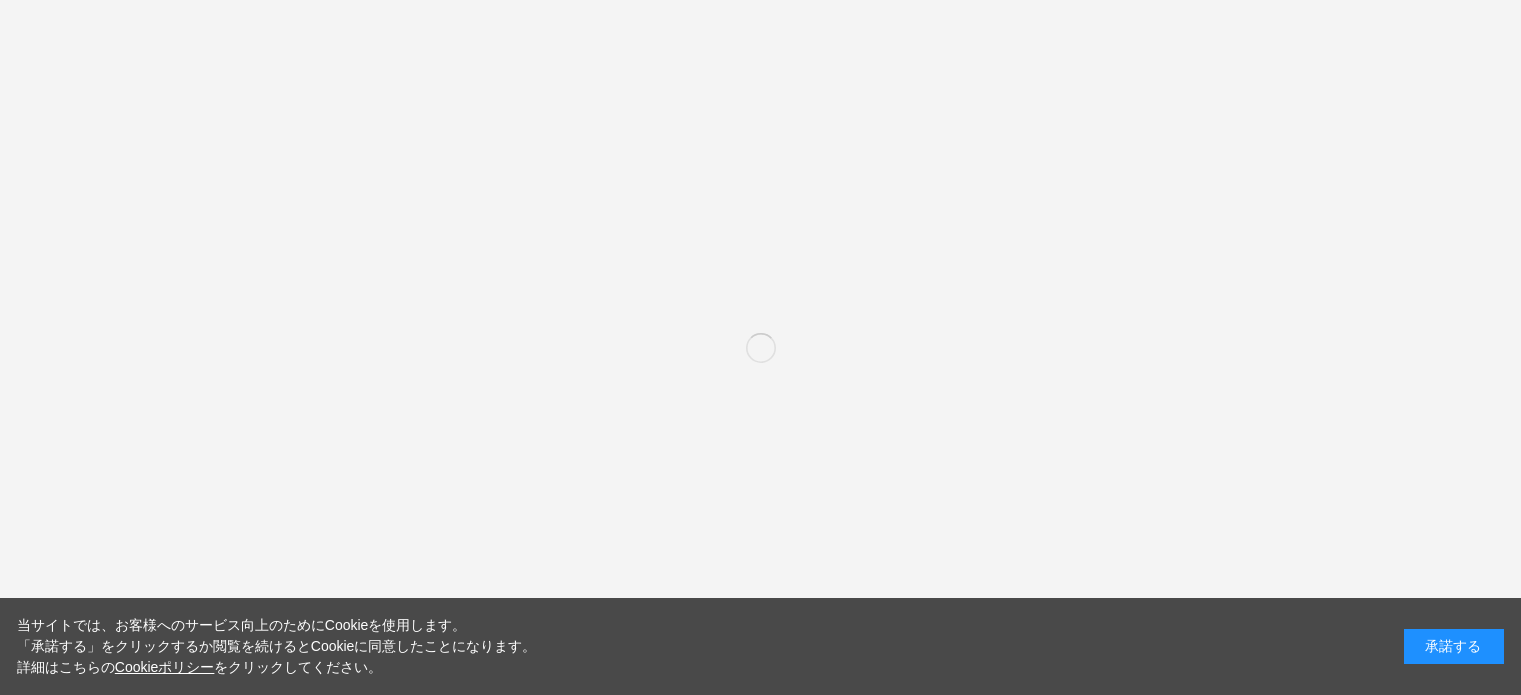 scroll, scrollTop: 0, scrollLeft: 0, axis: both 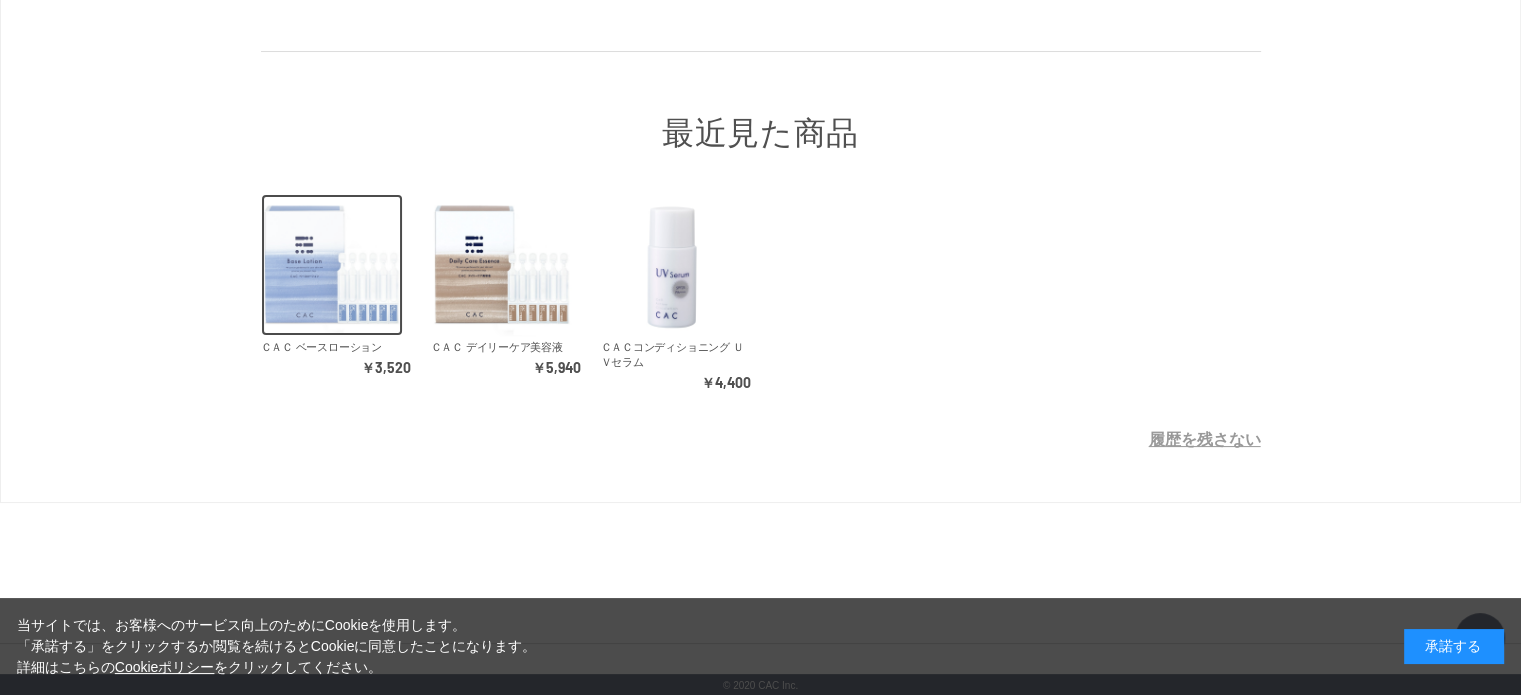 click at bounding box center (332, 265) 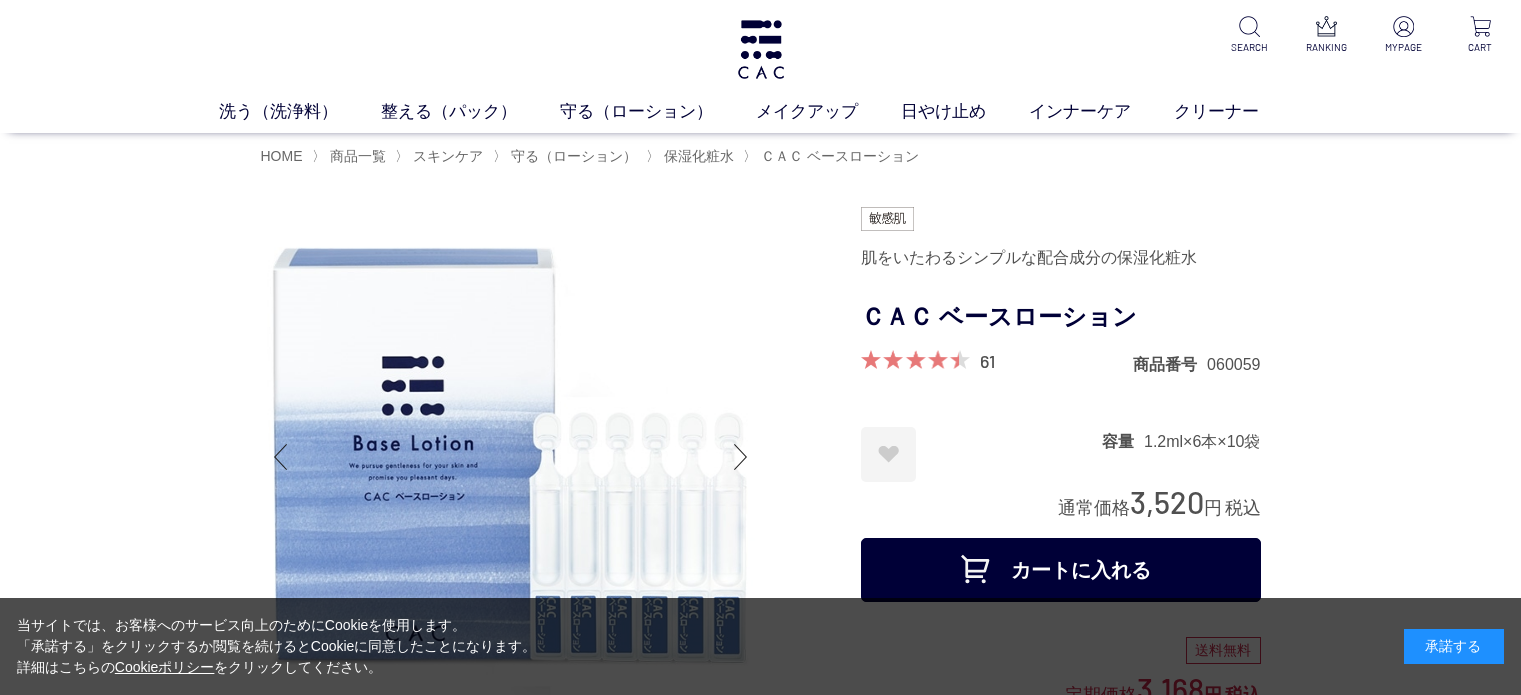 scroll, scrollTop: 0, scrollLeft: 0, axis: both 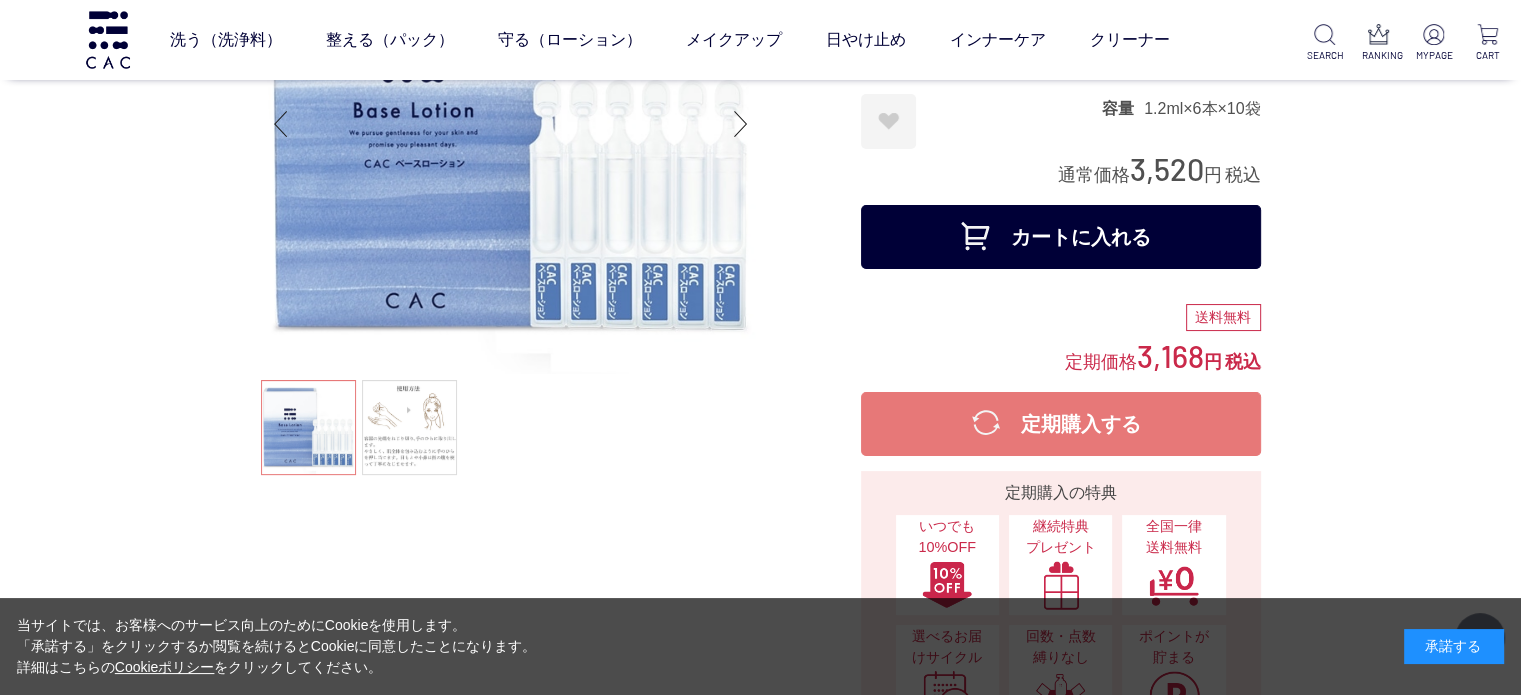 click on "カートに入れる" at bounding box center (1061, 237) 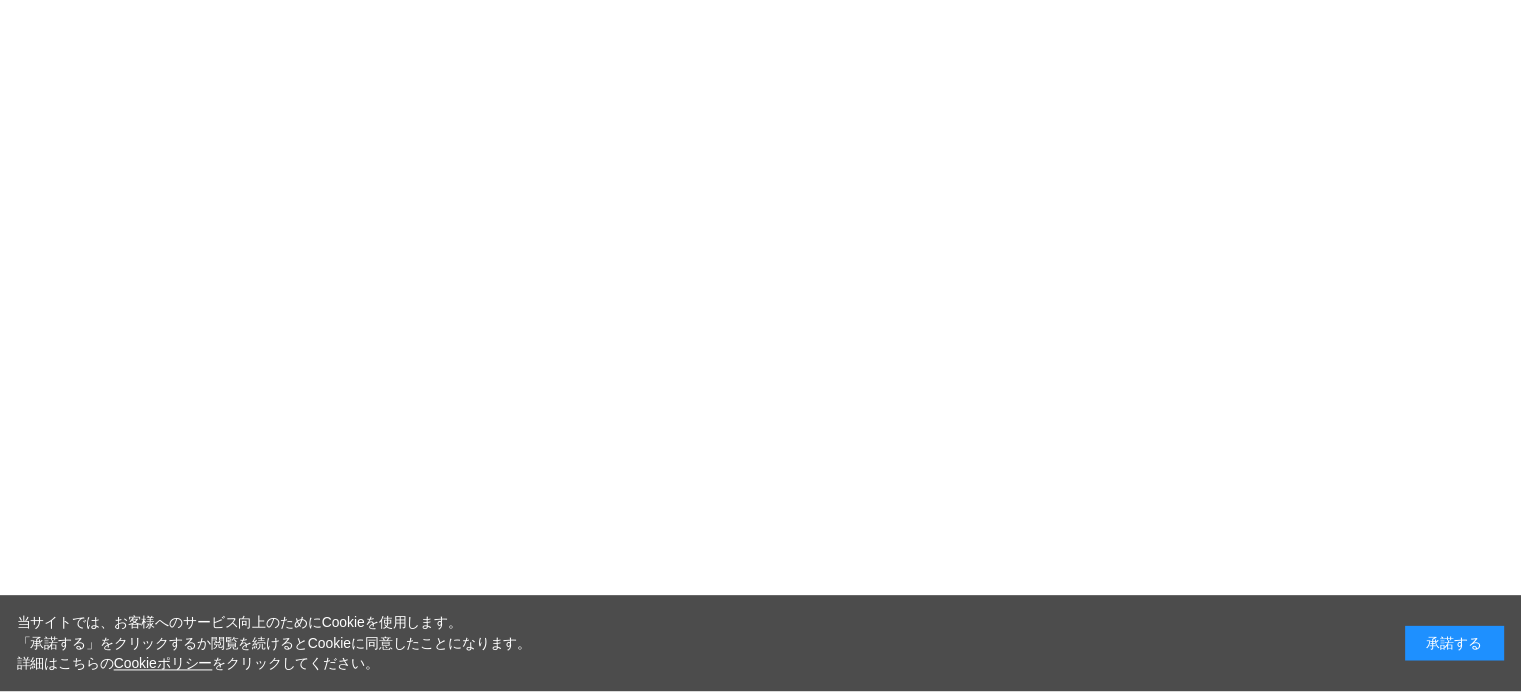 scroll, scrollTop: 0, scrollLeft: 0, axis: both 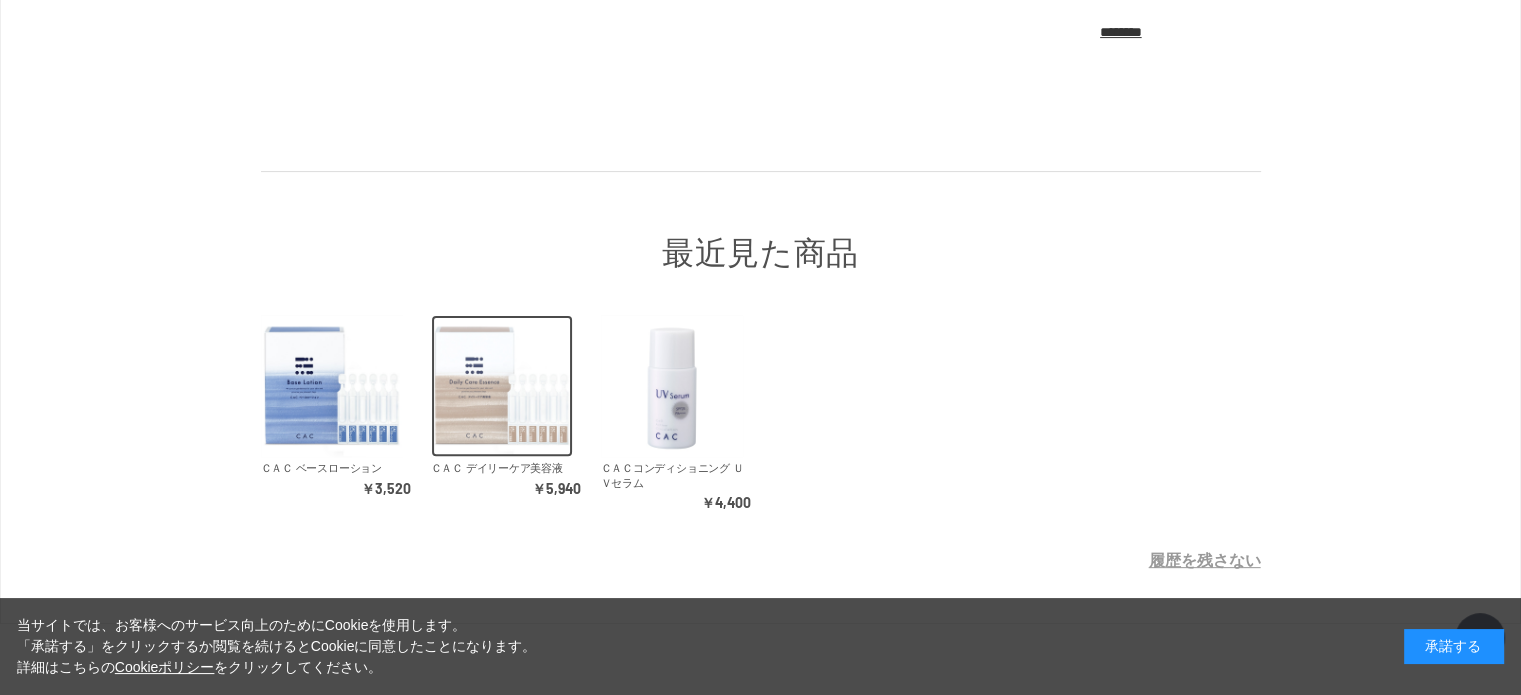 click at bounding box center [502, 386] 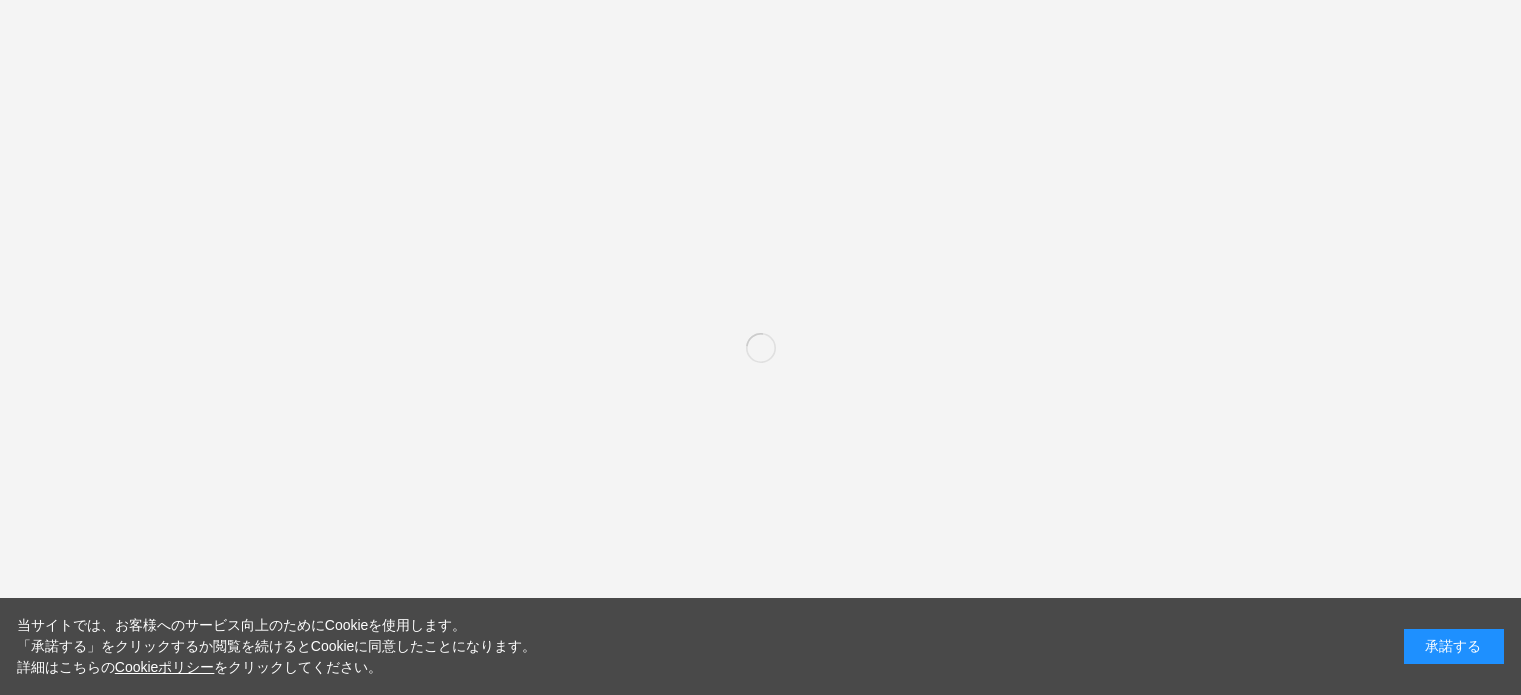 scroll, scrollTop: 0, scrollLeft: 0, axis: both 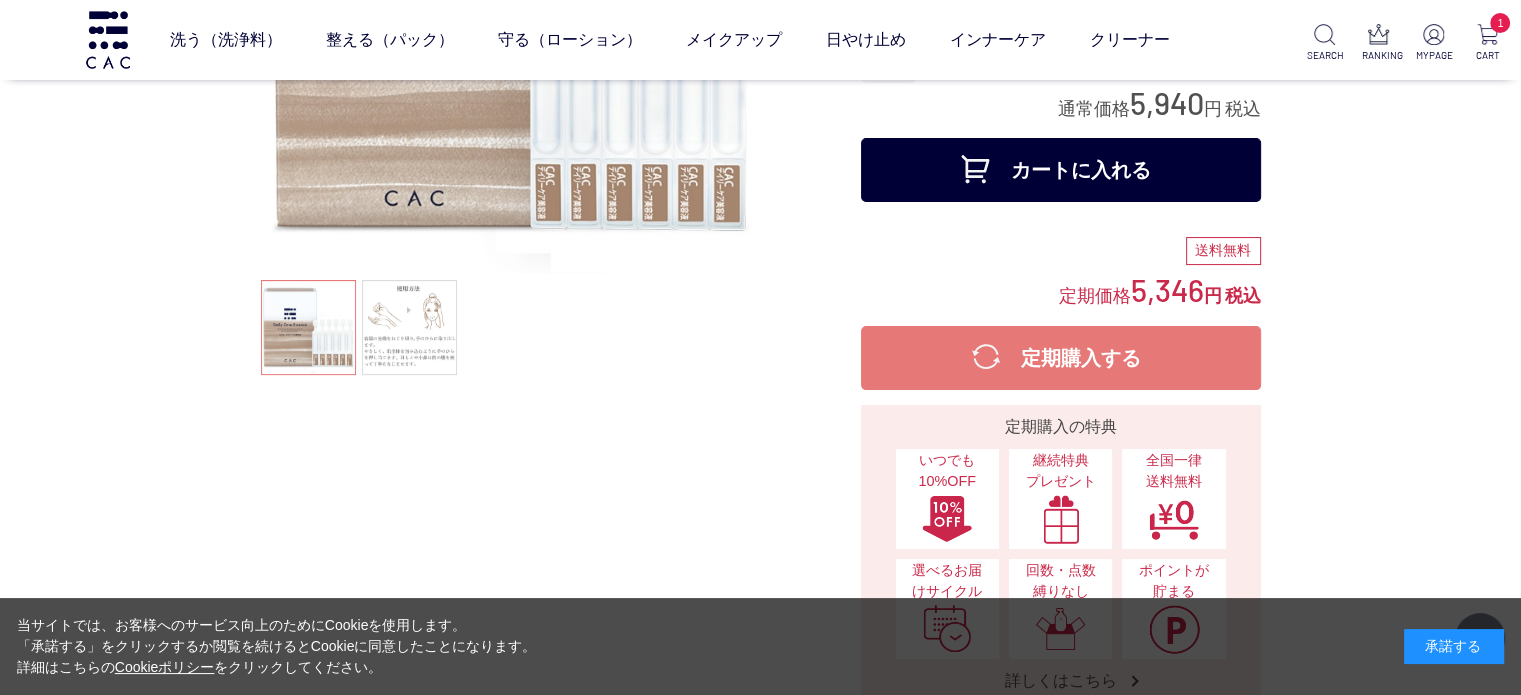 click on "カートに入れる" at bounding box center [1061, 170] 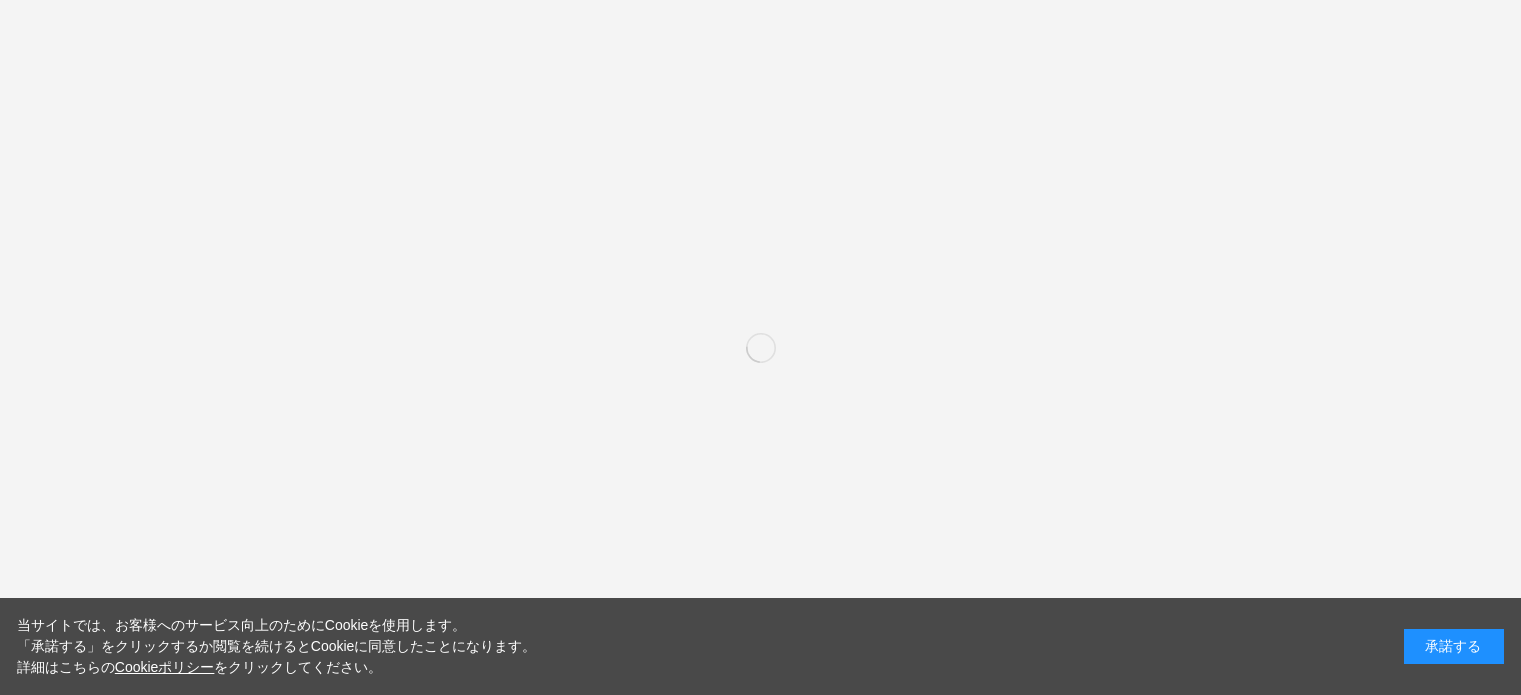 scroll, scrollTop: 0, scrollLeft: 0, axis: both 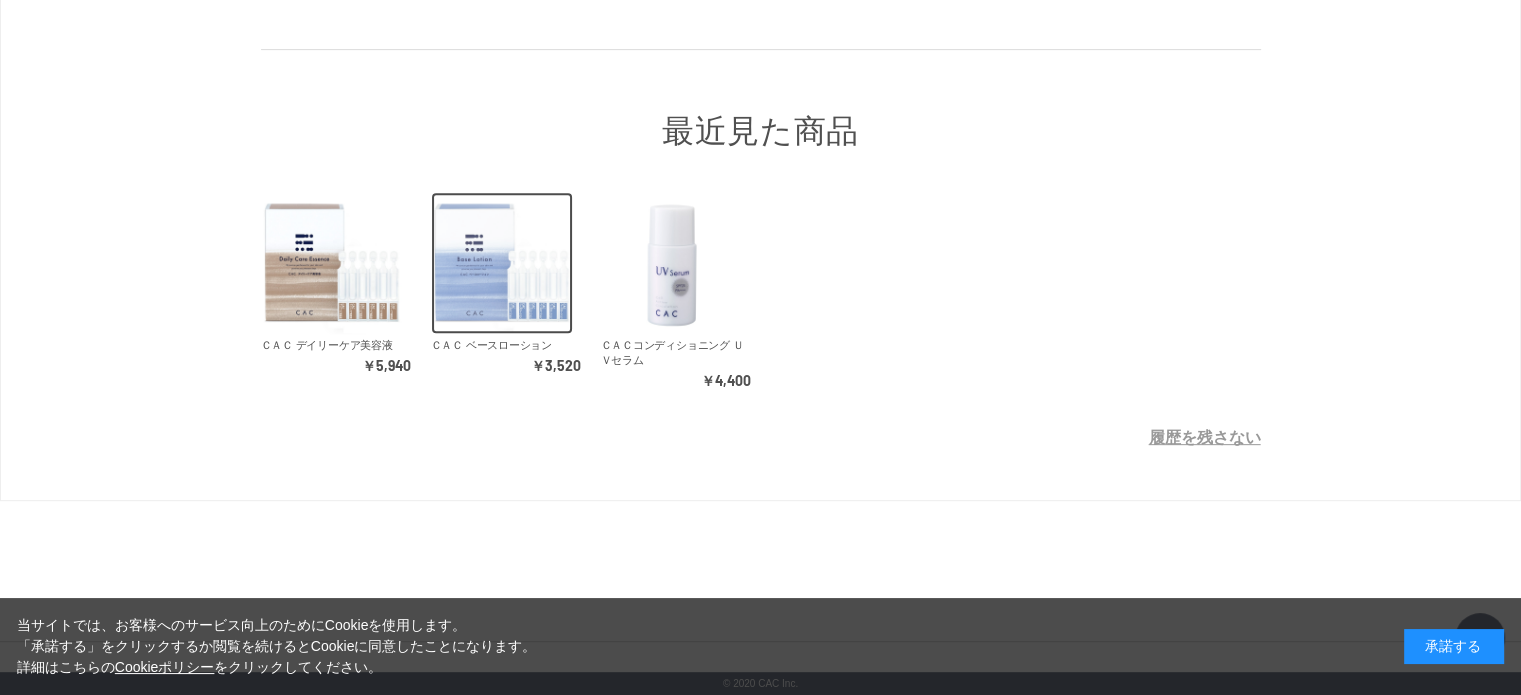 click at bounding box center [502, 263] 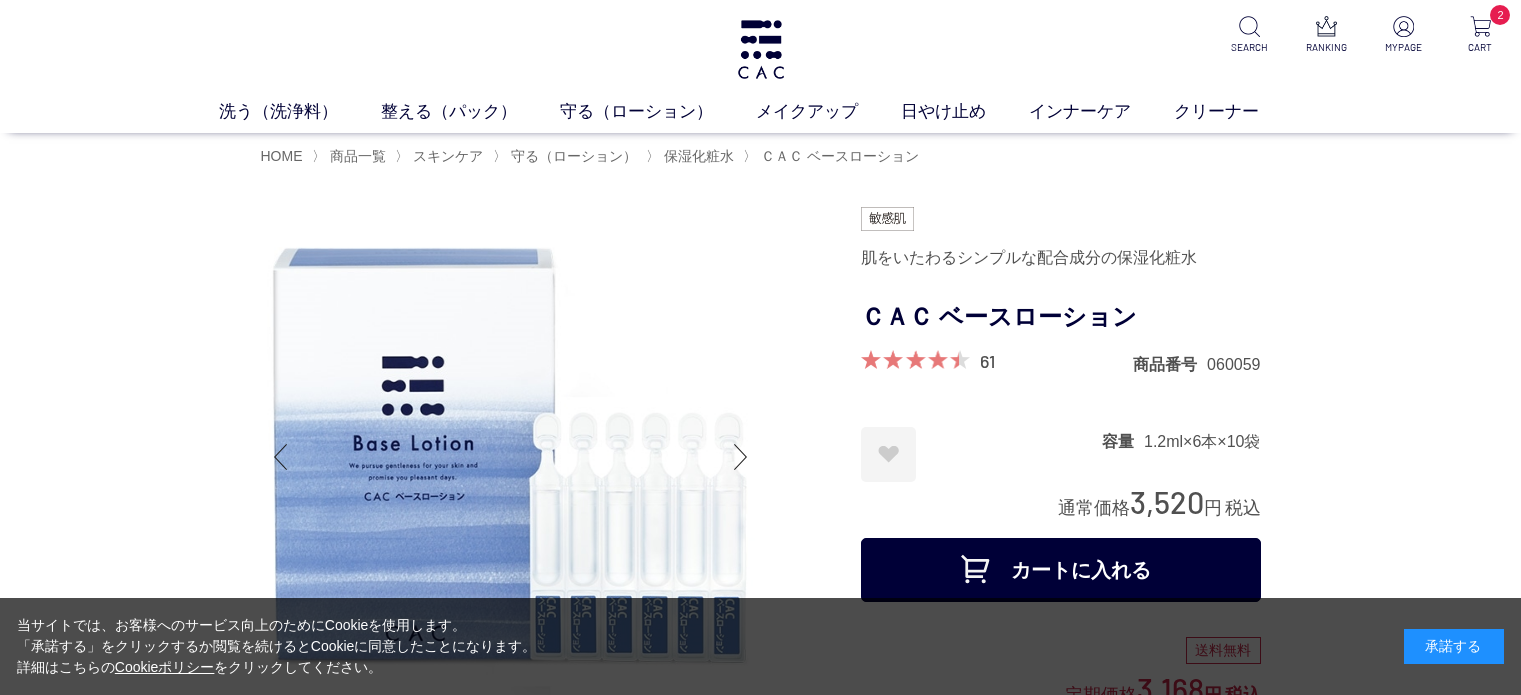 scroll, scrollTop: 0, scrollLeft: 0, axis: both 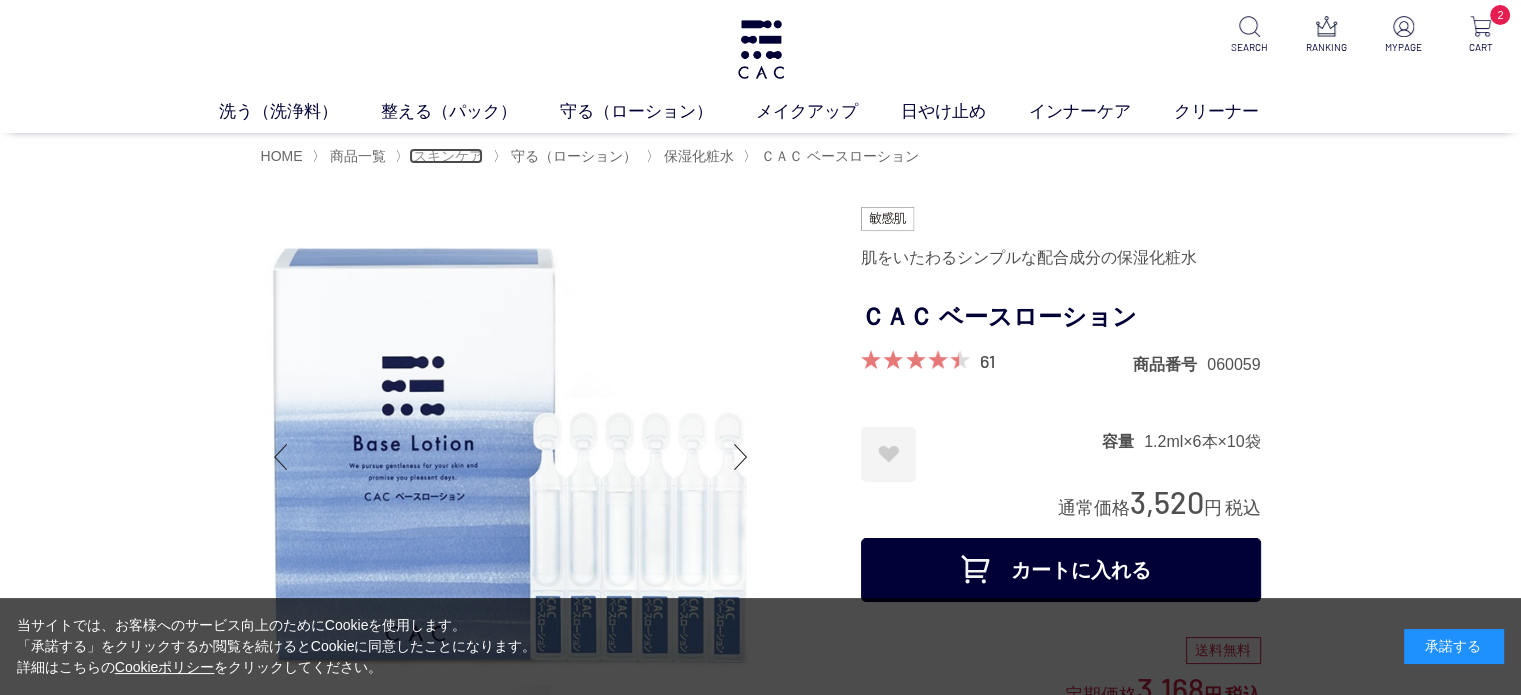 click on "スキンケア" at bounding box center [448, 156] 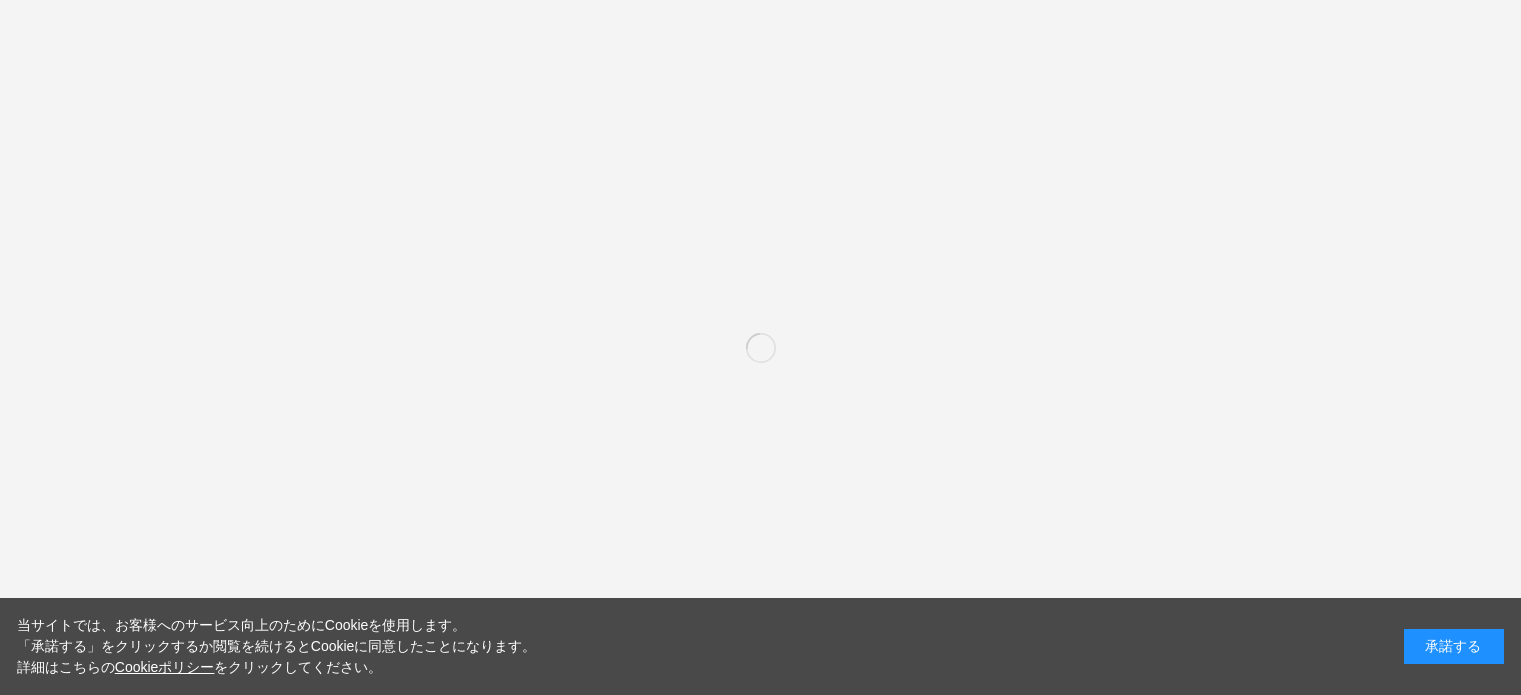 scroll, scrollTop: 0, scrollLeft: 0, axis: both 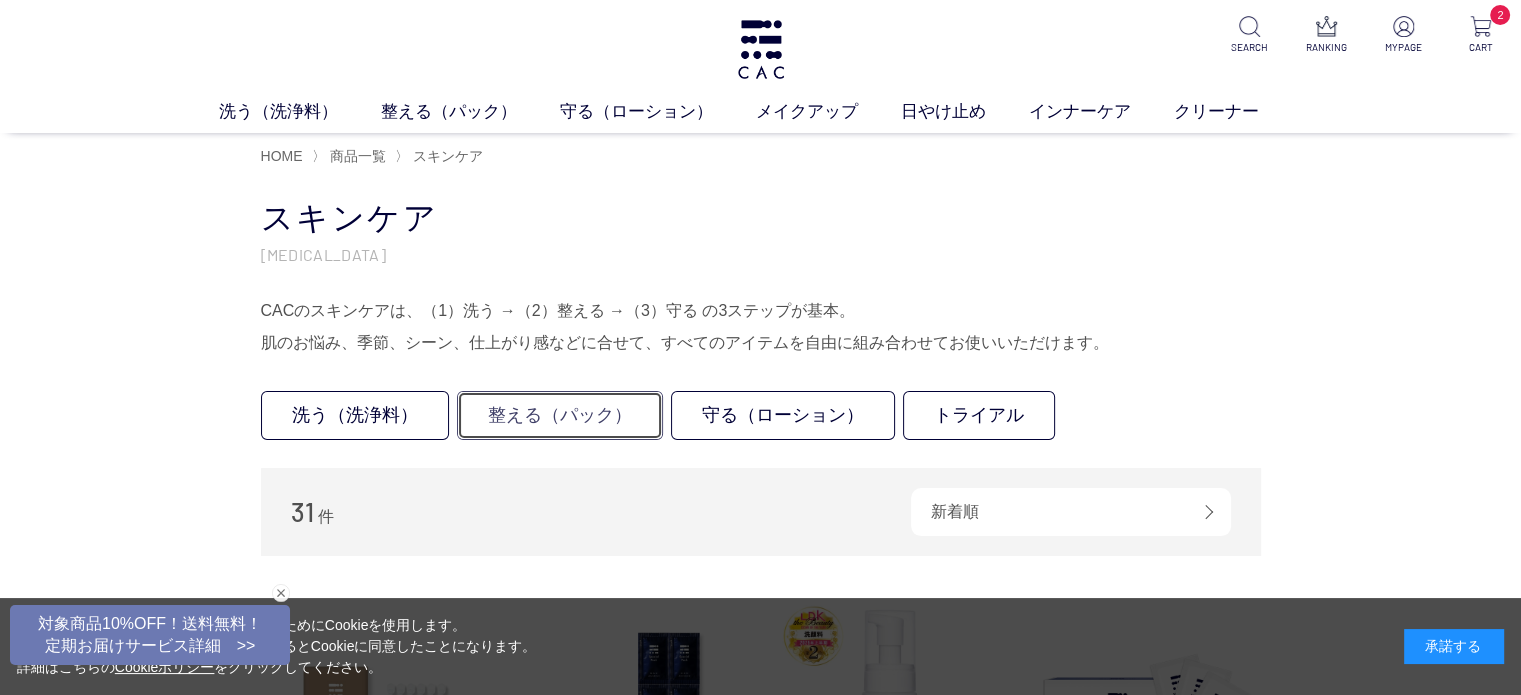 click on "整える（パック）" at bounding box center (560, 415) 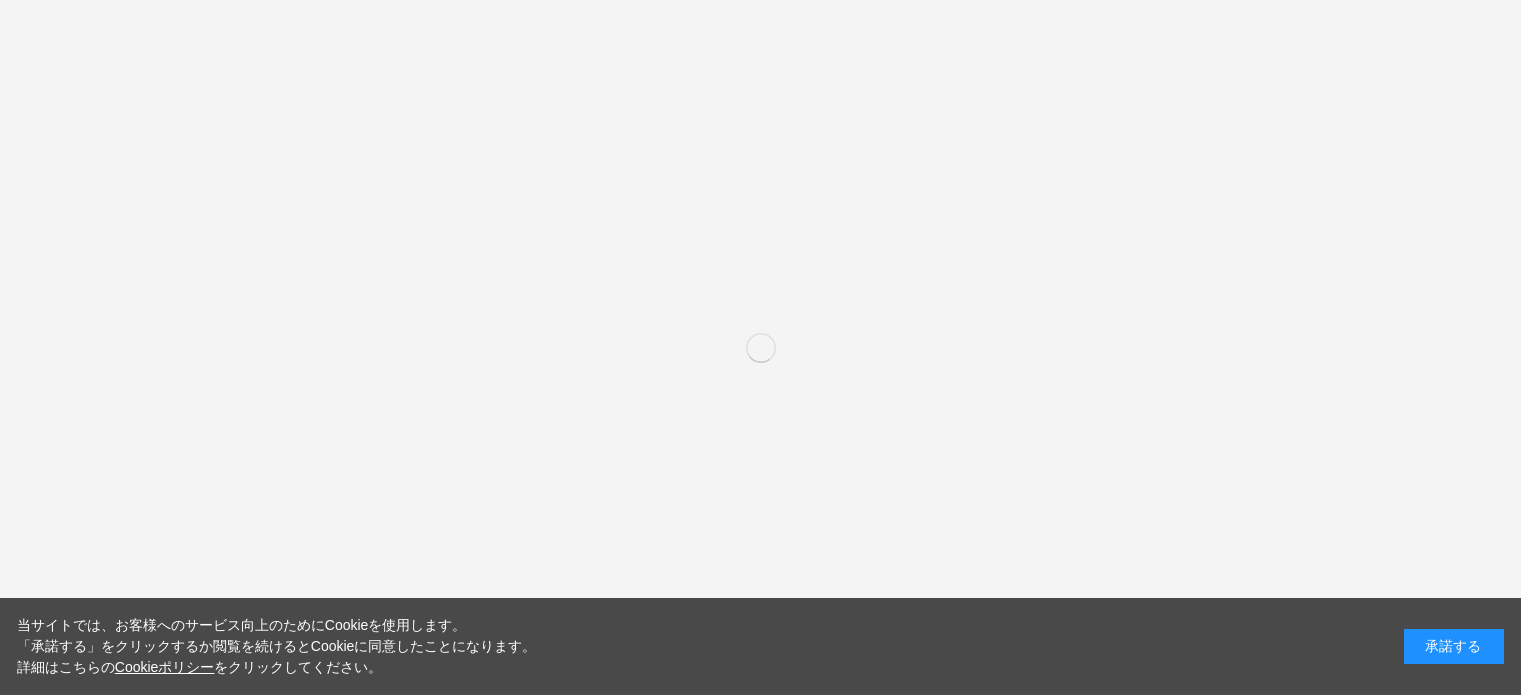 scroll, scrollTop: 0, scrollLeft: 0, axis: both 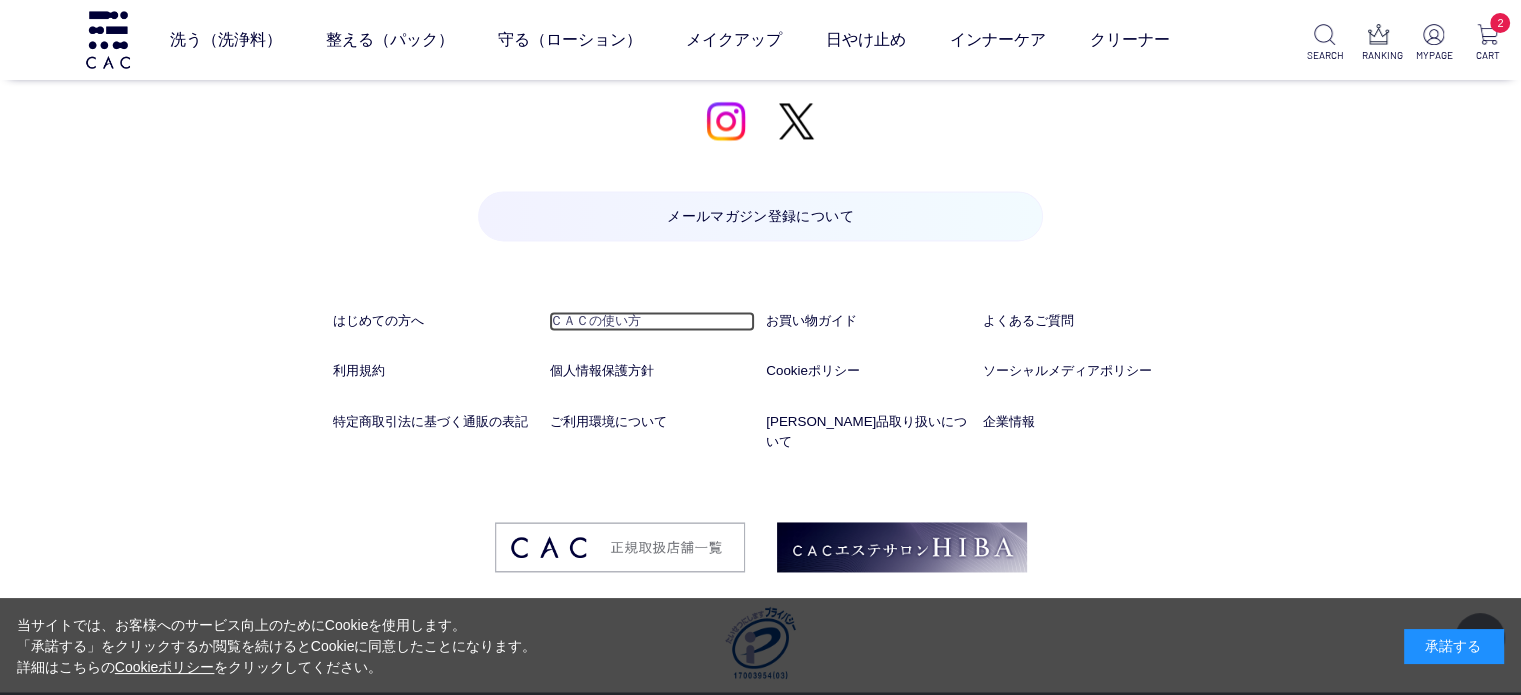 click on "ＣＡＣの使い方" at bounding box center (651, 321) 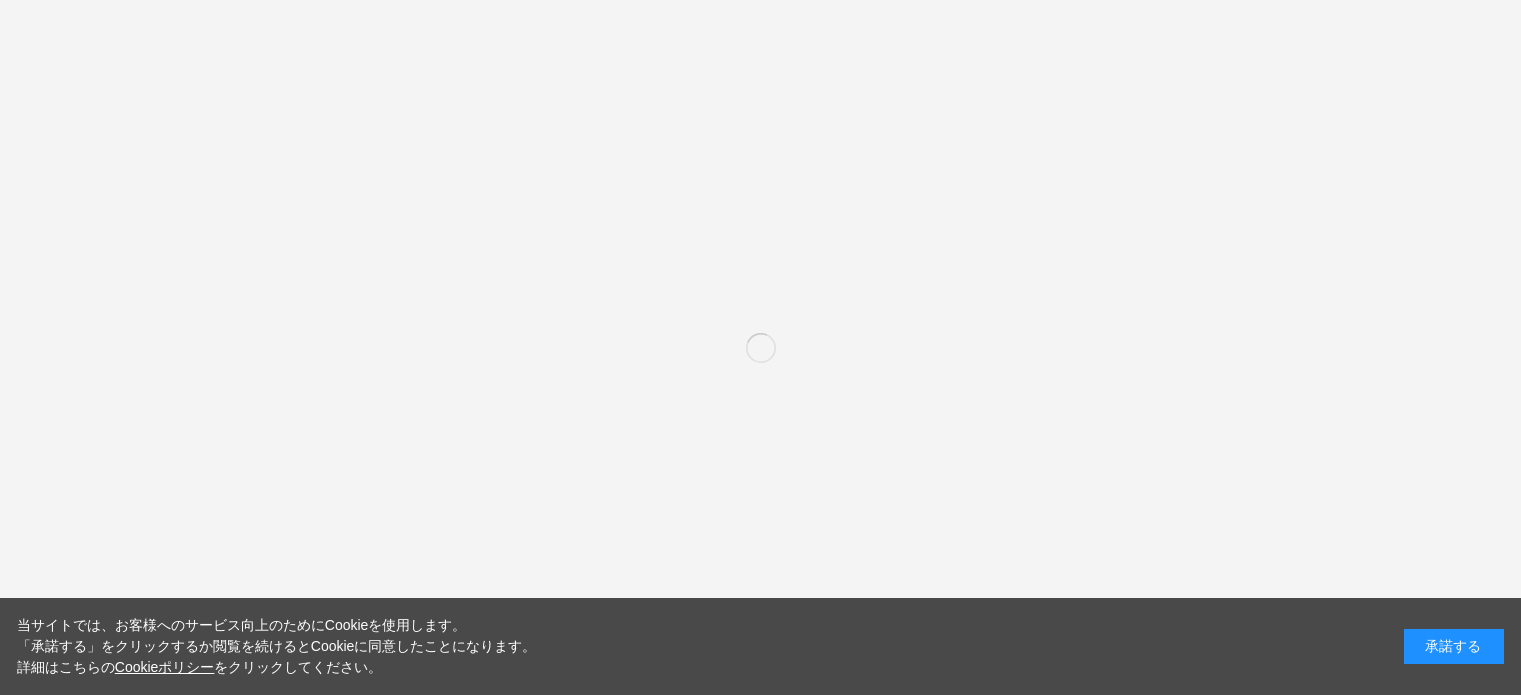 scroll, scrollTop: 0, scrollLeft: 0, axis: both 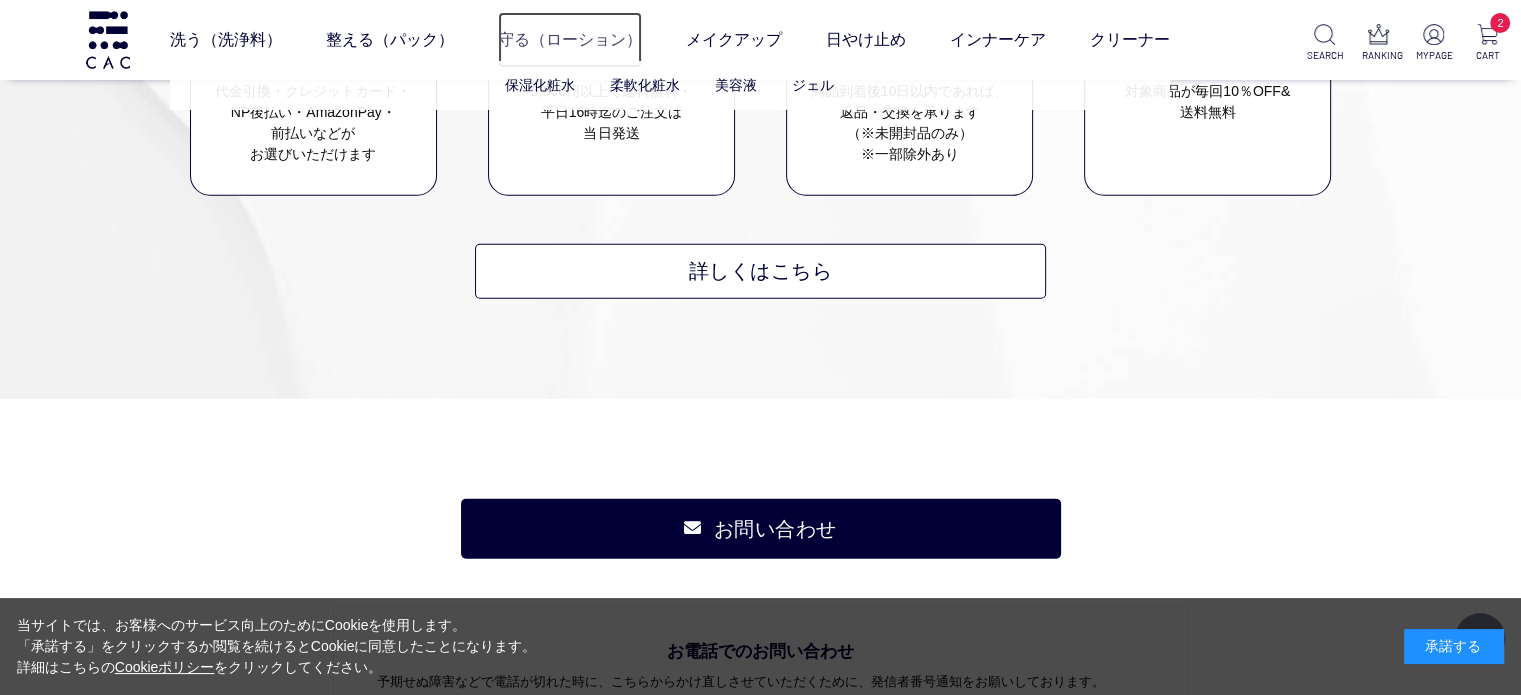 click on "守る（ローション）" at bounding box center [570, 40] 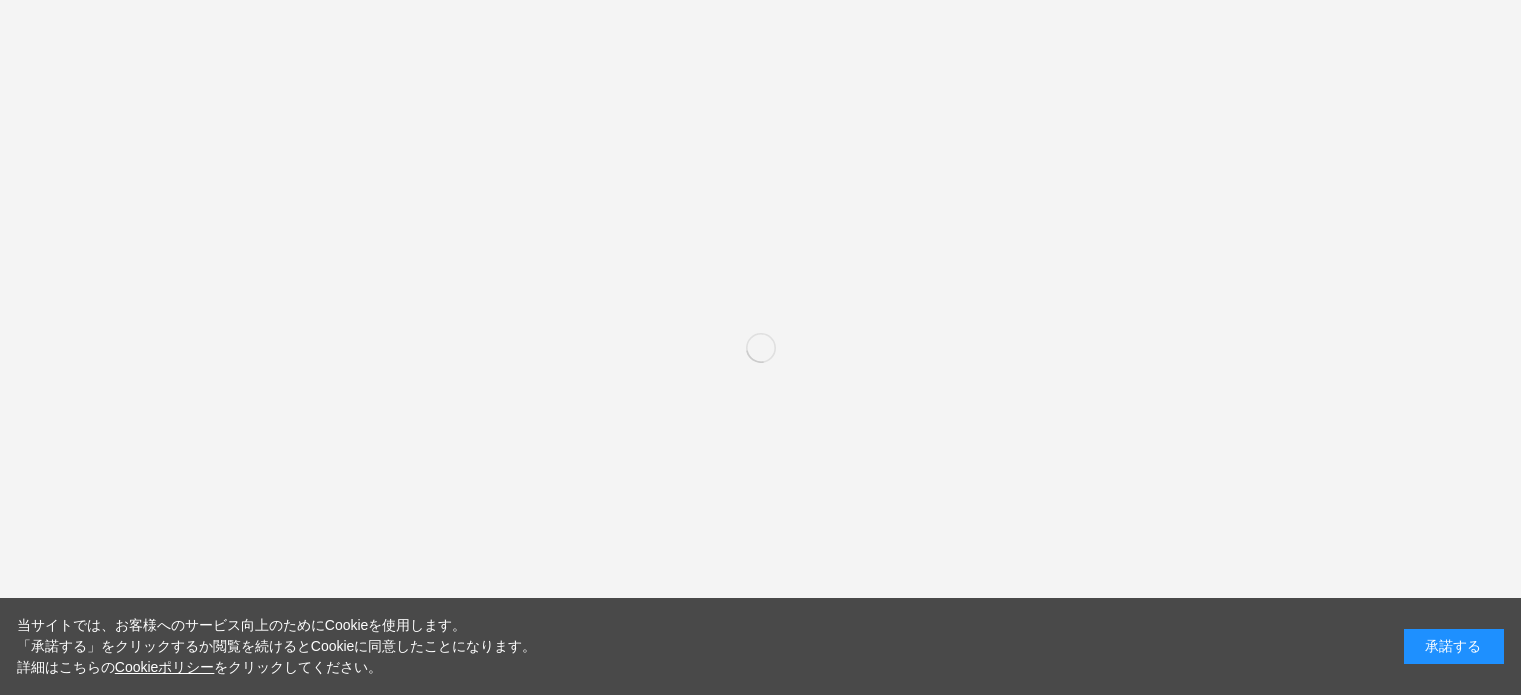 scroll, scrollTop: 0, scrollLeft: 0, axis: both 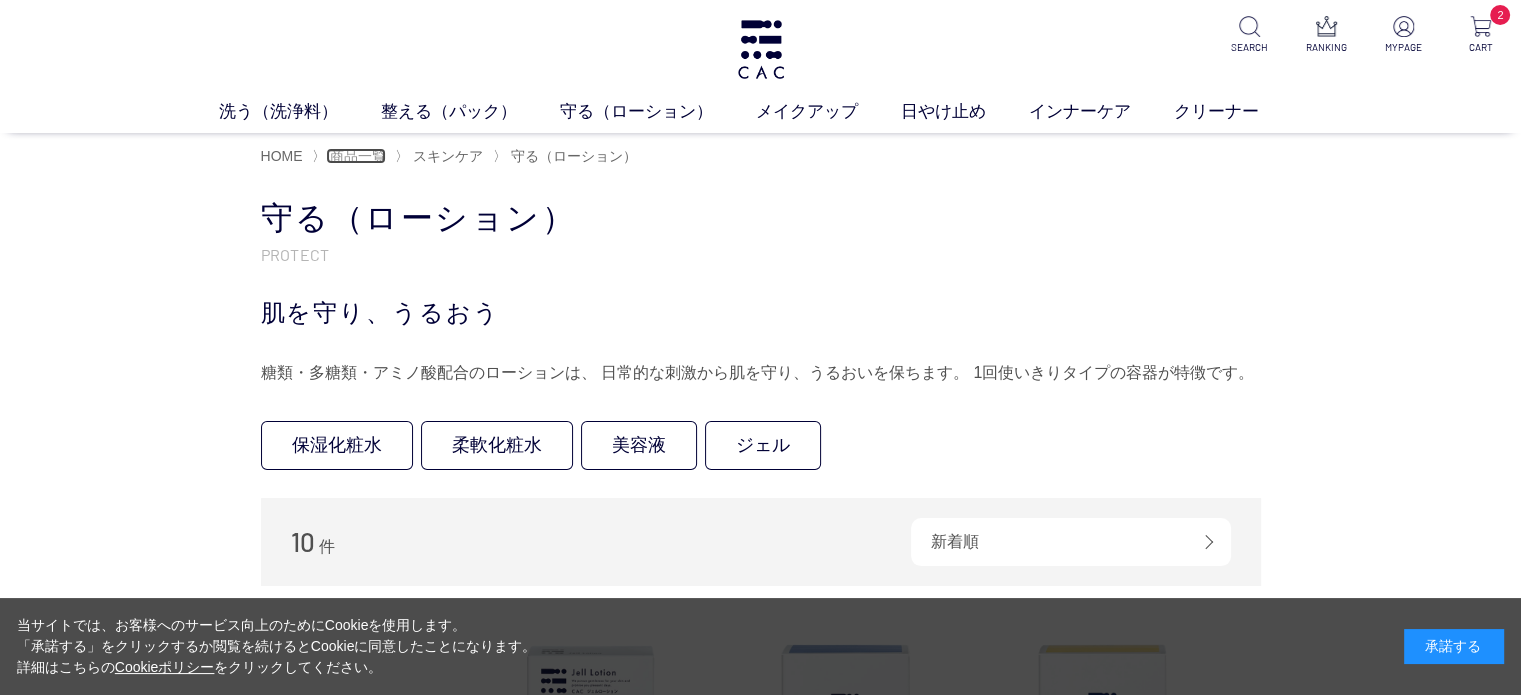 click on "商品一覧" at bounding box center (358, 156) 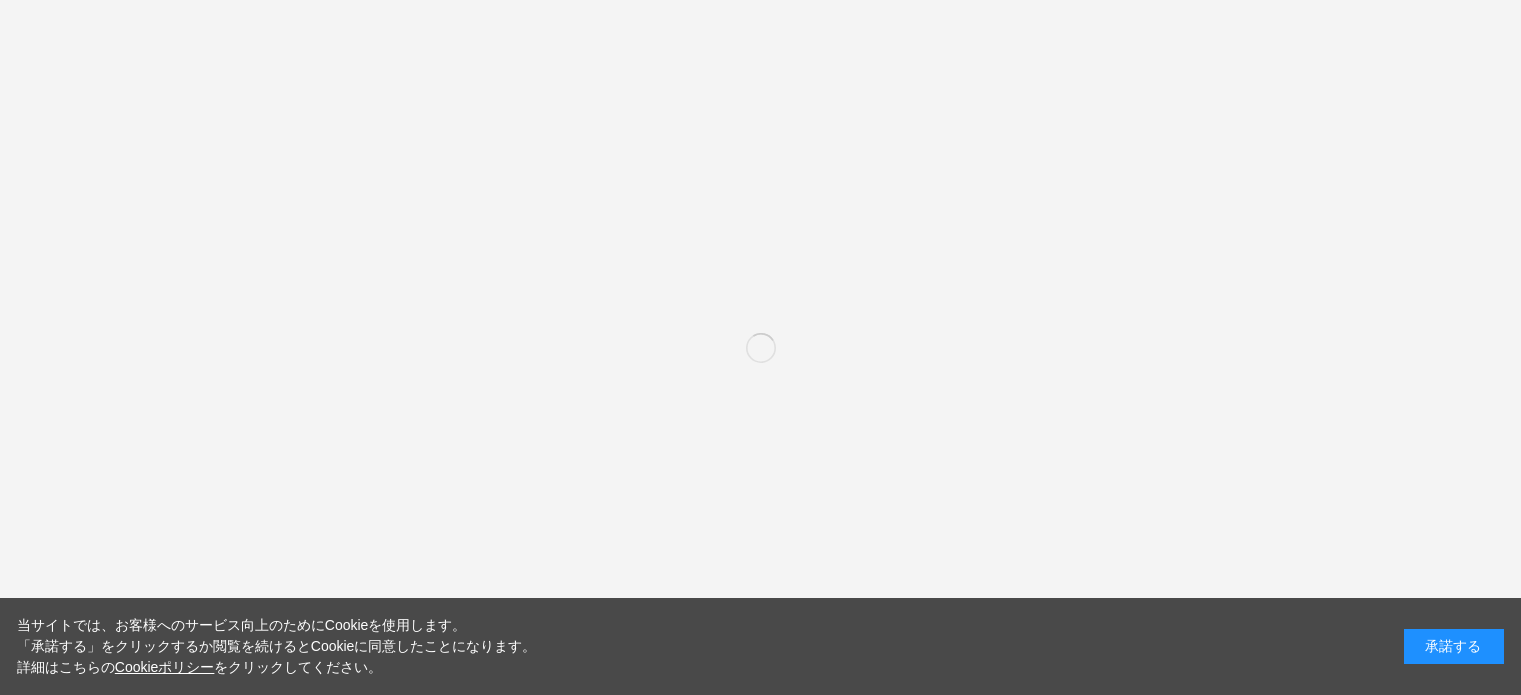 scroll, scrollTop: 0, scrollLeft: 0, axis: both 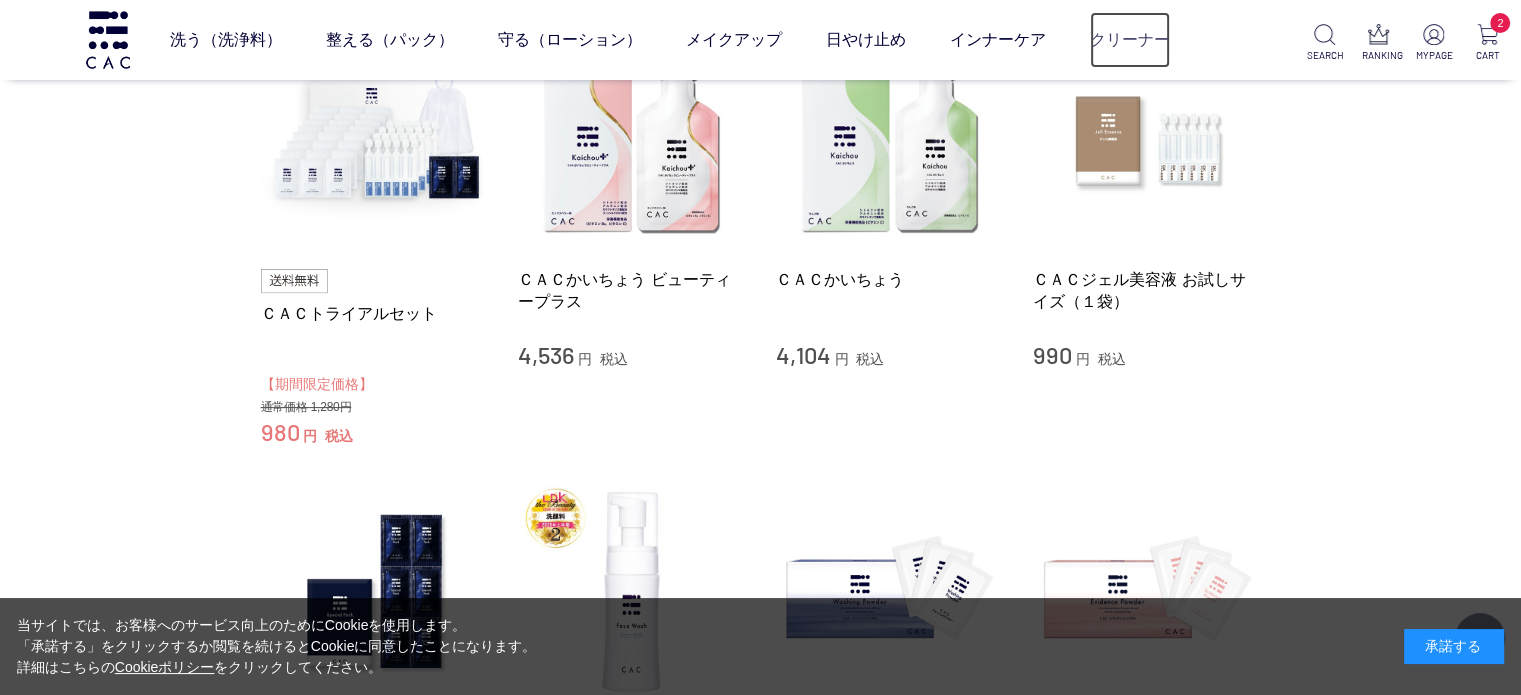click on "クリーナー" at bounding box center (1130, 40) 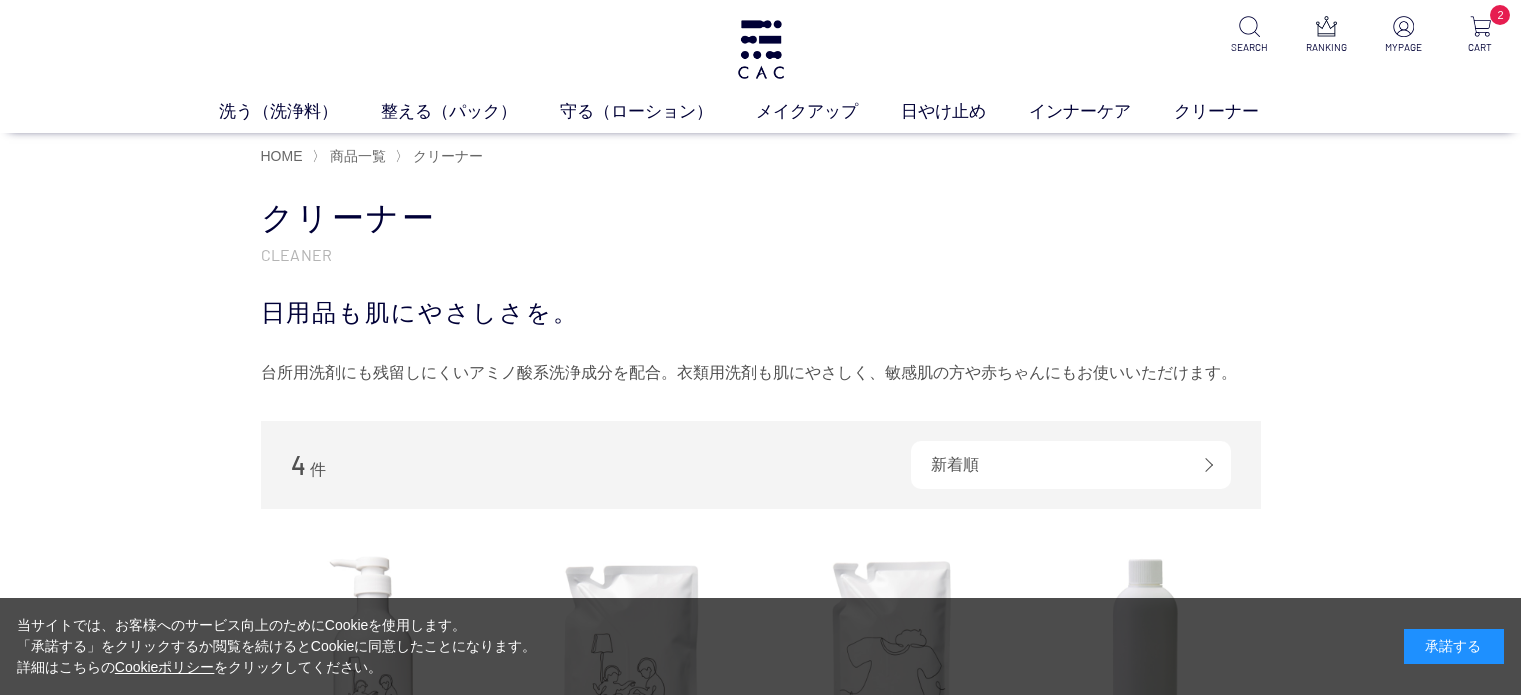scroll, scrollTop: 0, scrollLeft: 0, axis: both 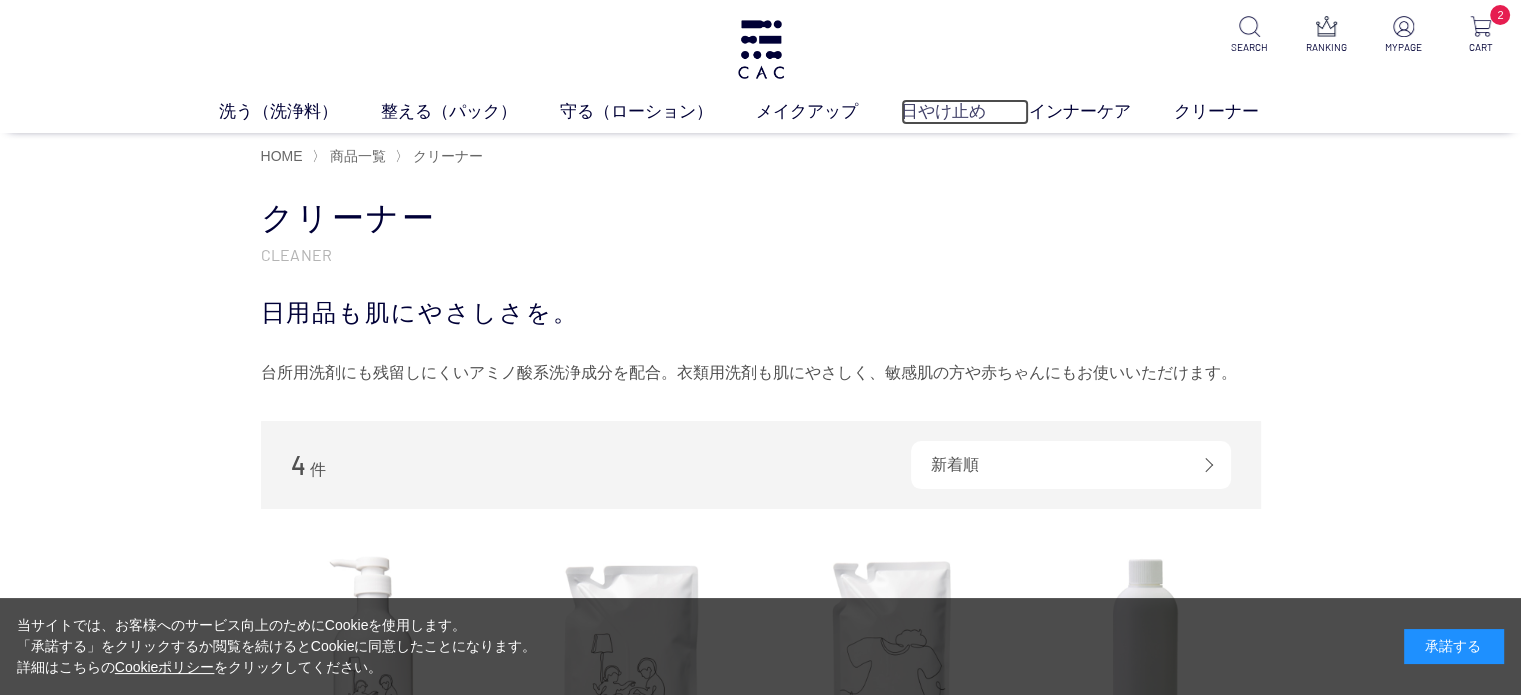 click on "日やけ止め" at bounding box center [965, 112] 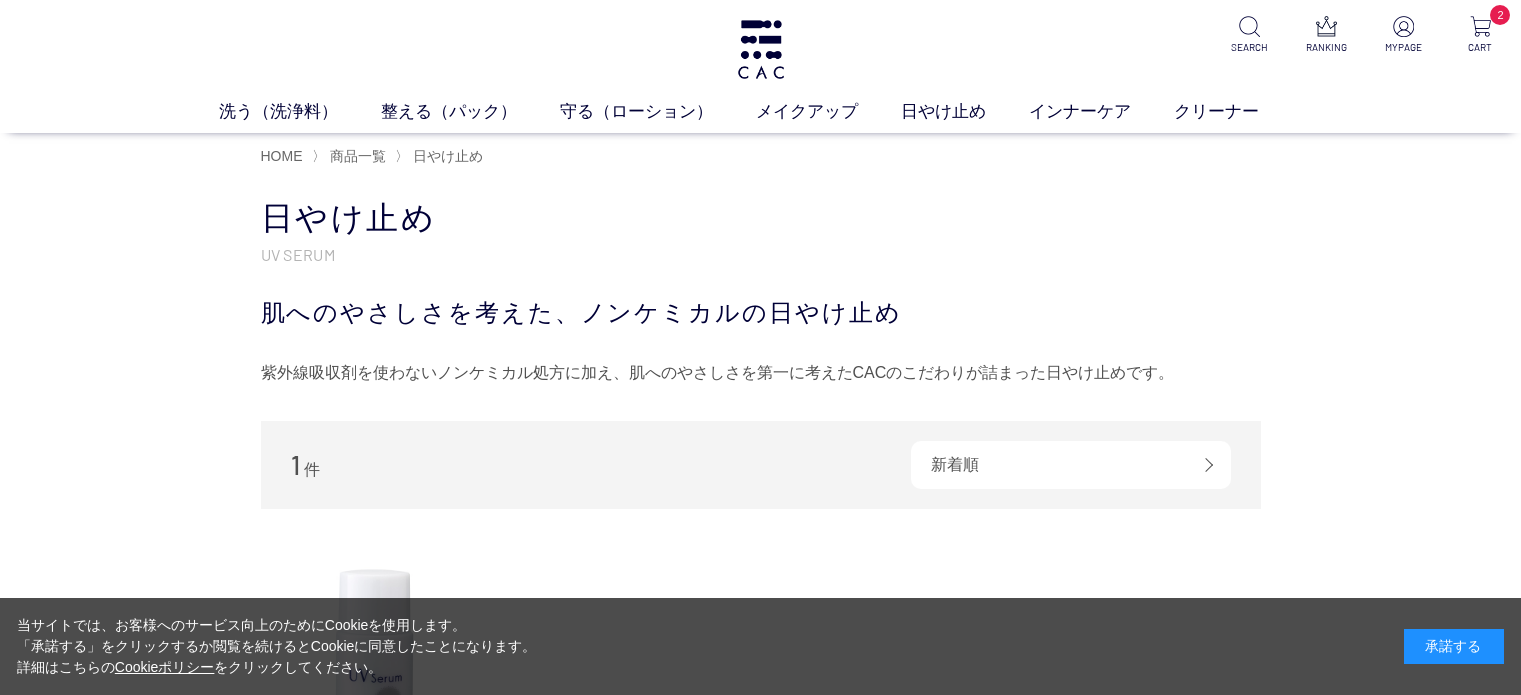 scroll, scrollTop: 0, scrollLeft: 0, axis: both 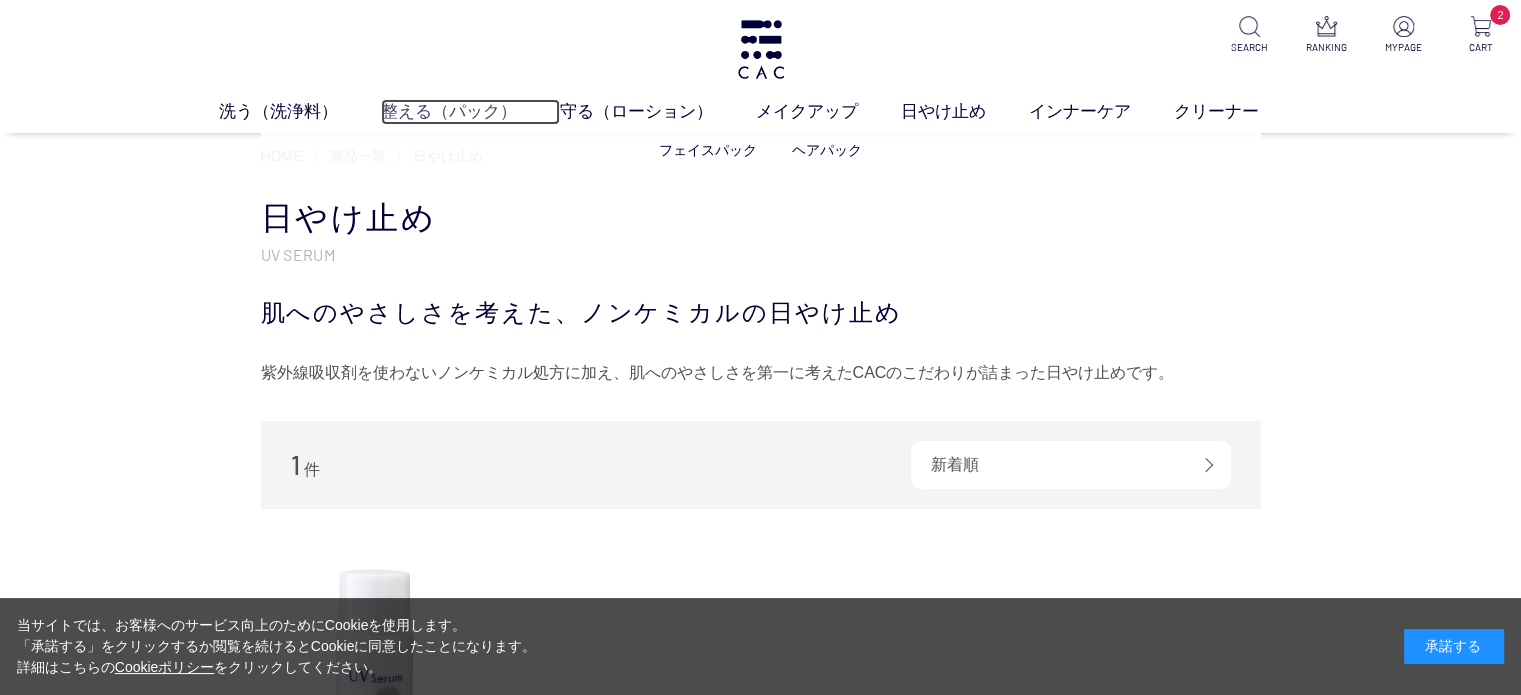 click on "整える（パック）" at bounding box center (470, 112) 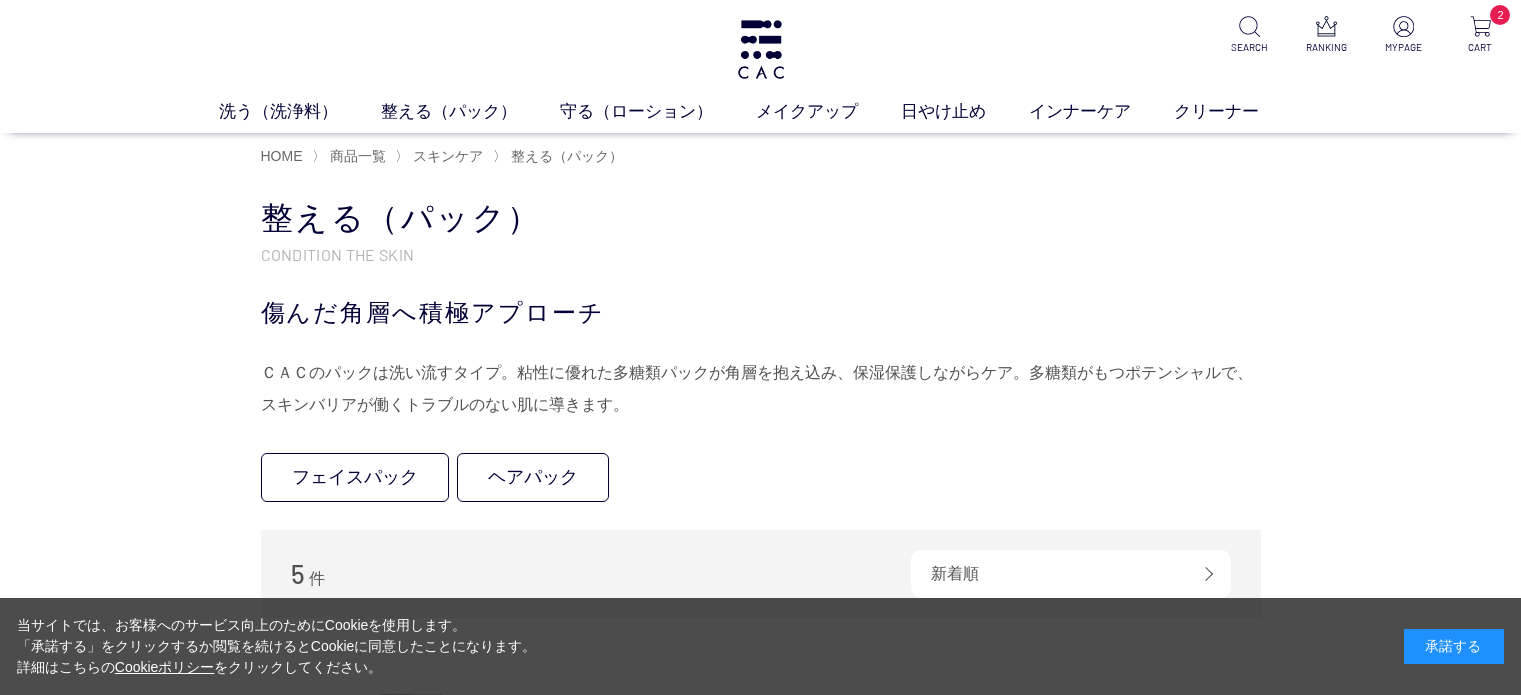 scroll, scrollTop: 0, scrollLeft: 0, axis: both 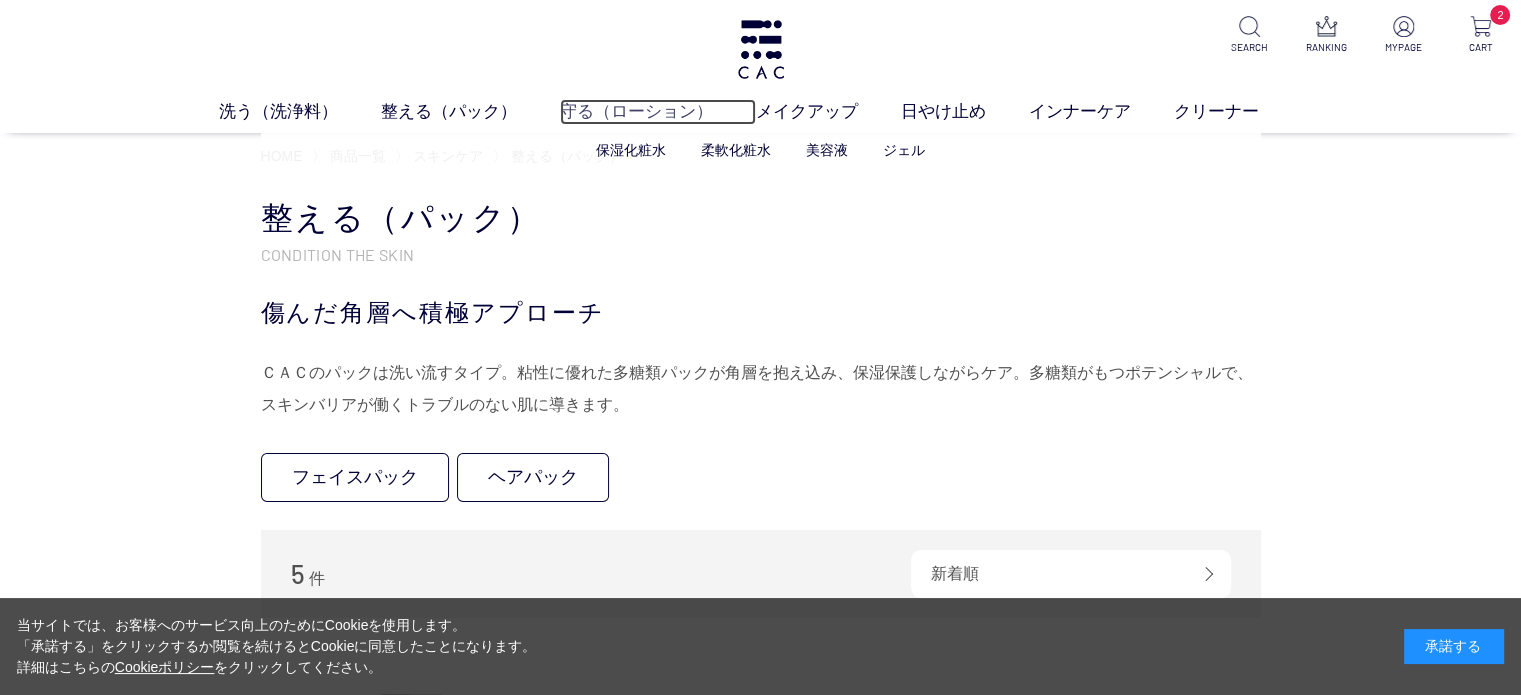 click on "守る（ローション）" at bounding box center (658, 112) 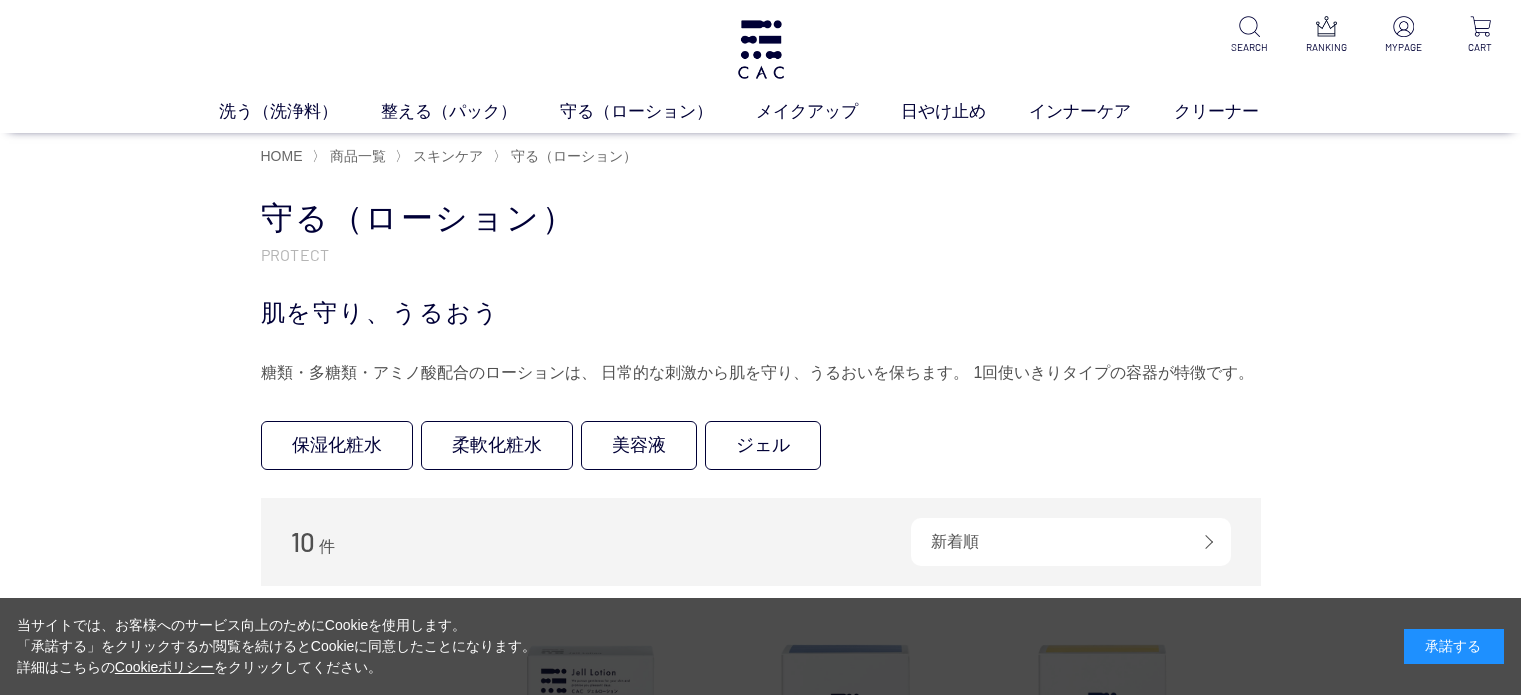 scroll, scrollTop: 0, scrollLeft: 0, axis: both 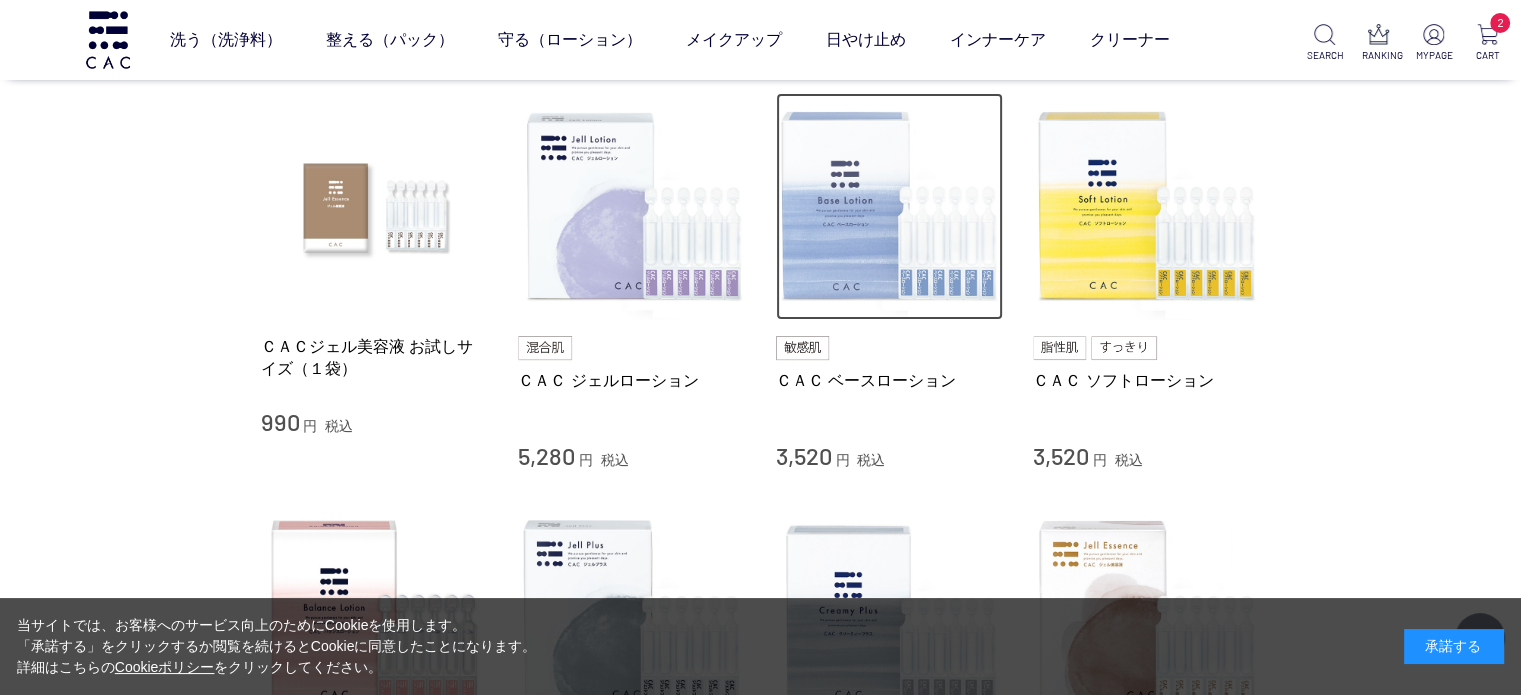 click at bounding box center [890, 207] 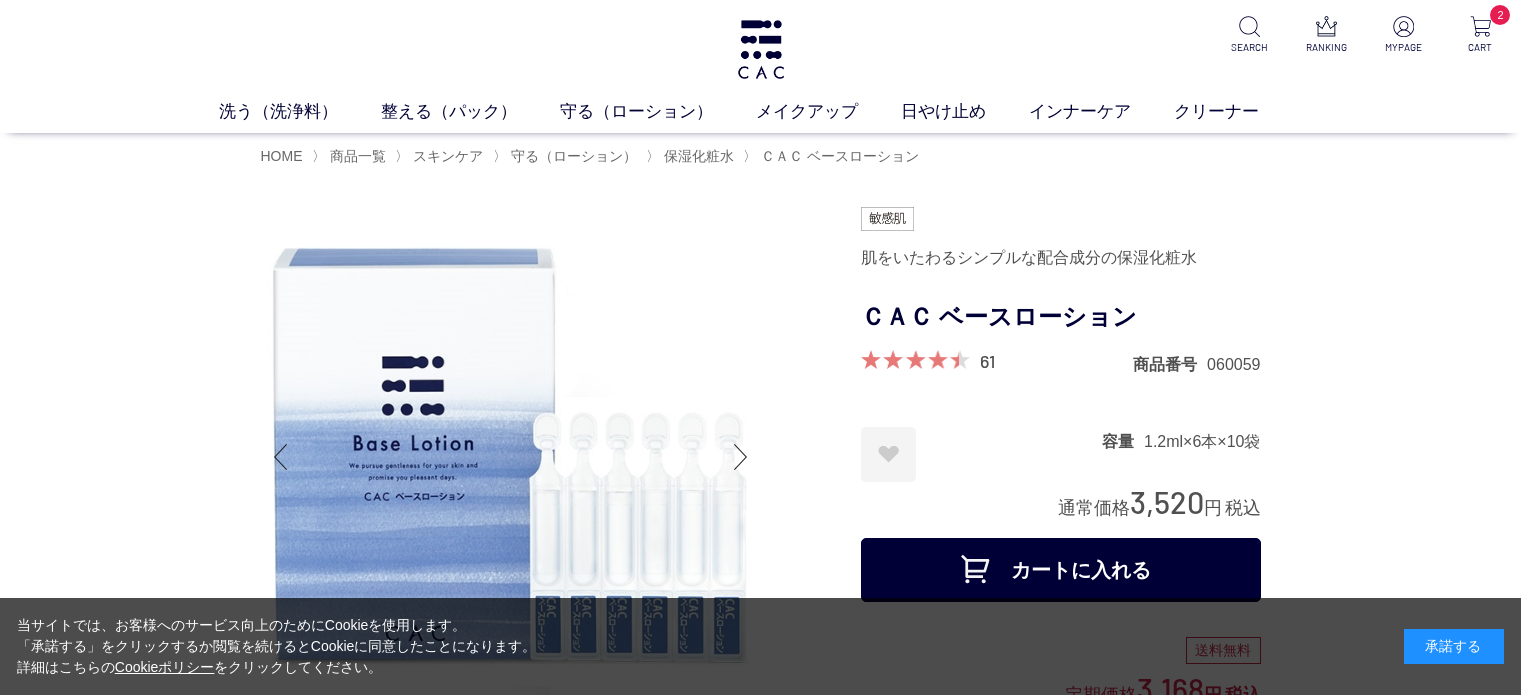 scroll, scrollTop: 0, scrollLeft: 0, axis: both 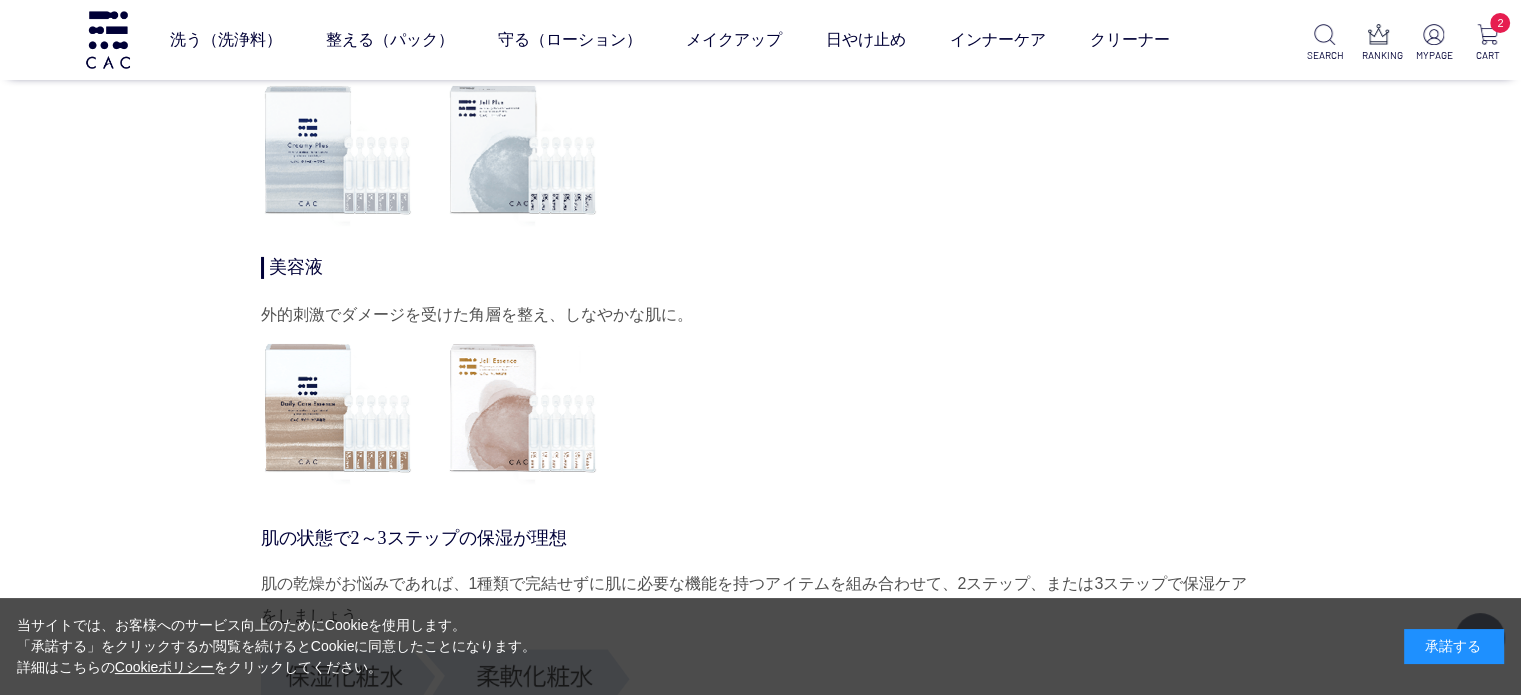 click at bounding box center (338, 408) 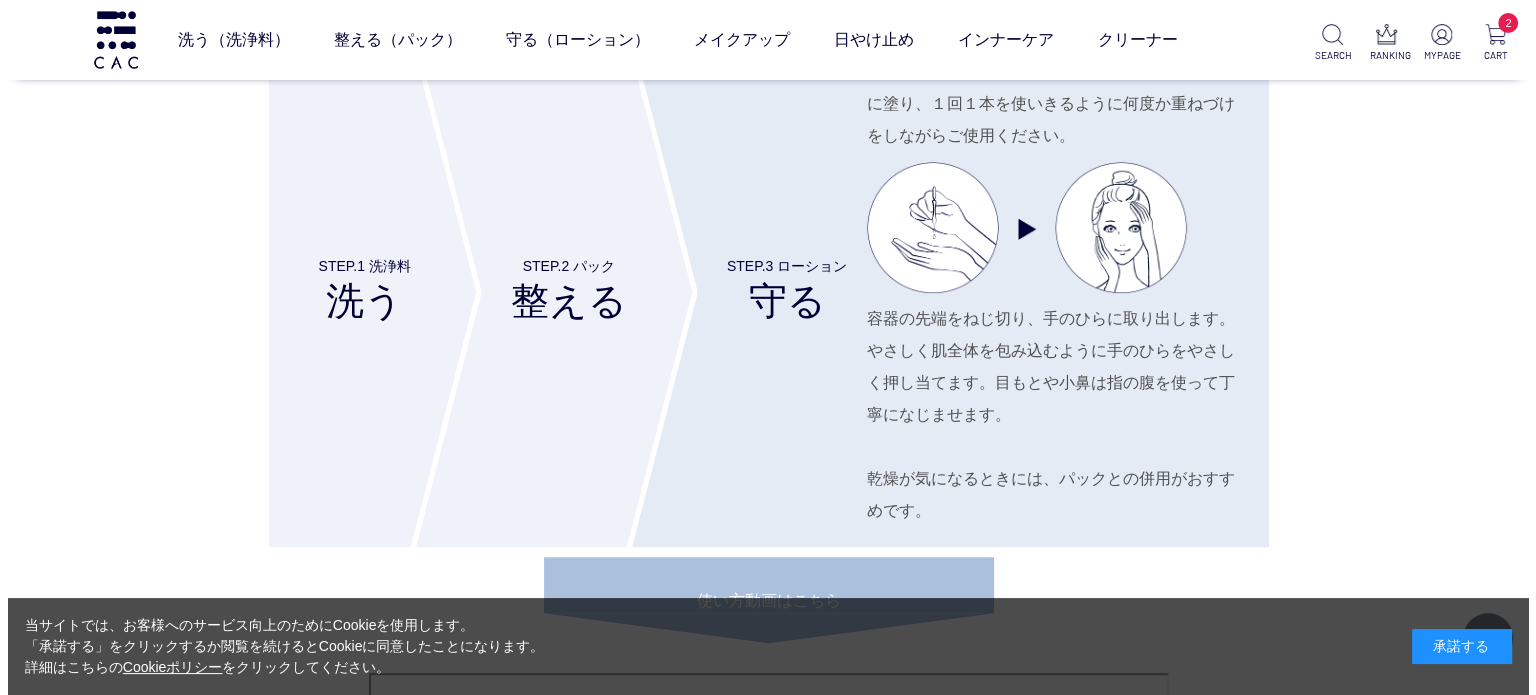 scroll, scrollTop: 7900, scrollLeft: 0, axis: vertical 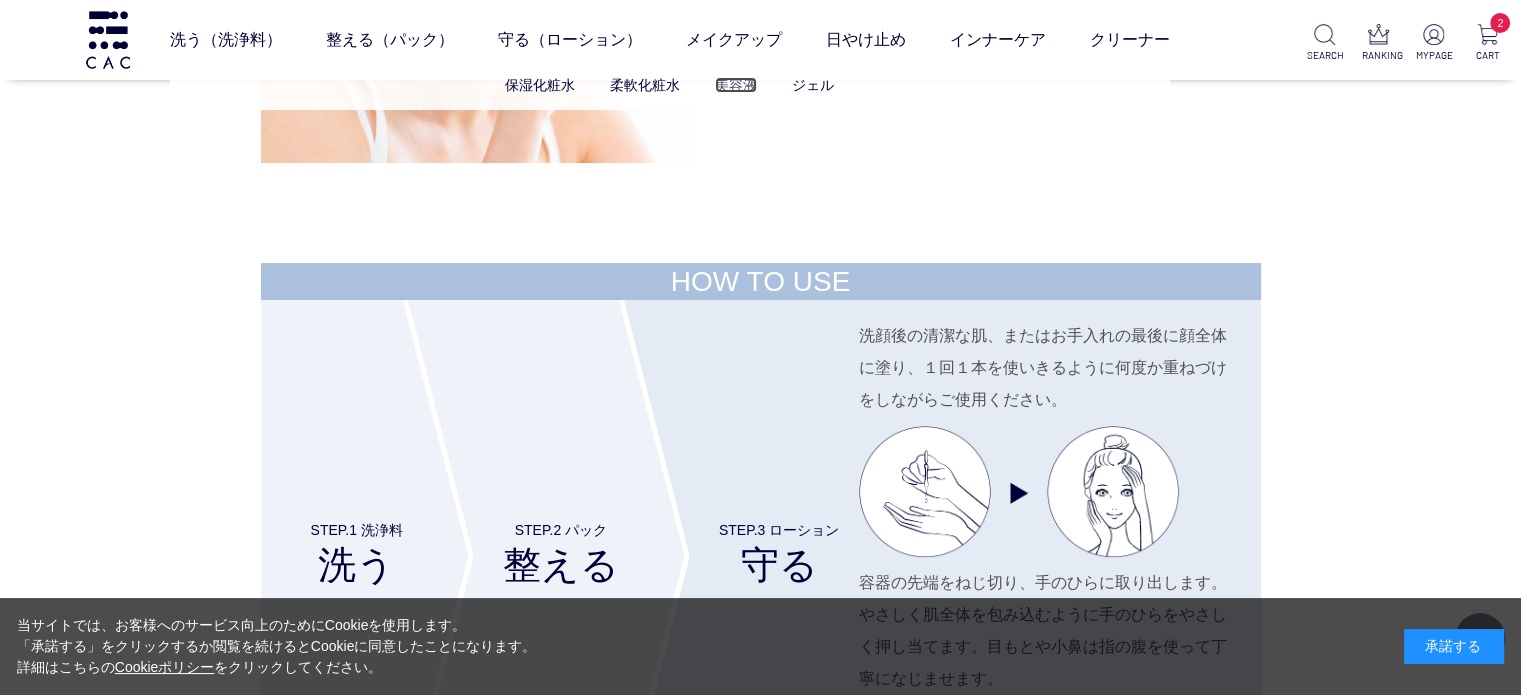 click on "美容液" at bounding box center (736, 85) 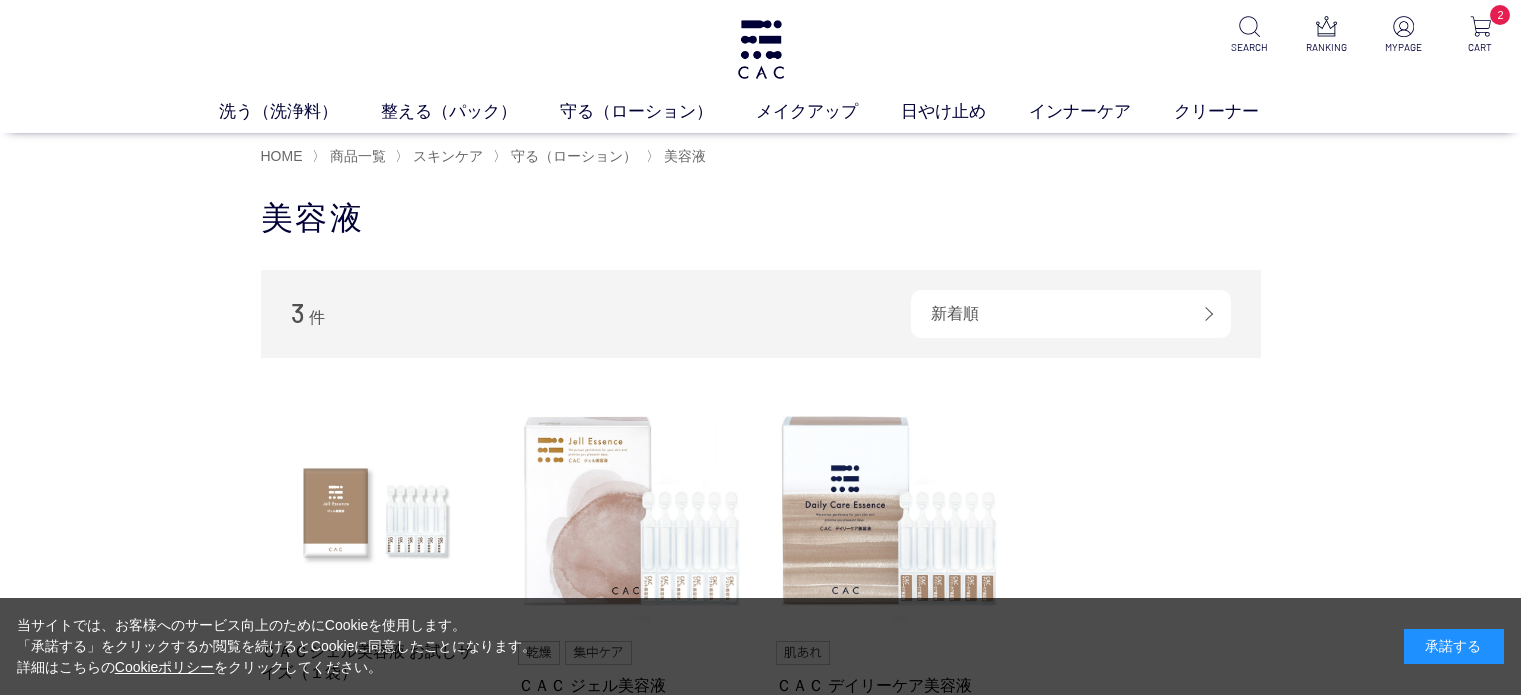 scroll, scrollTop: 0, scrollLeft: 0, axis: both 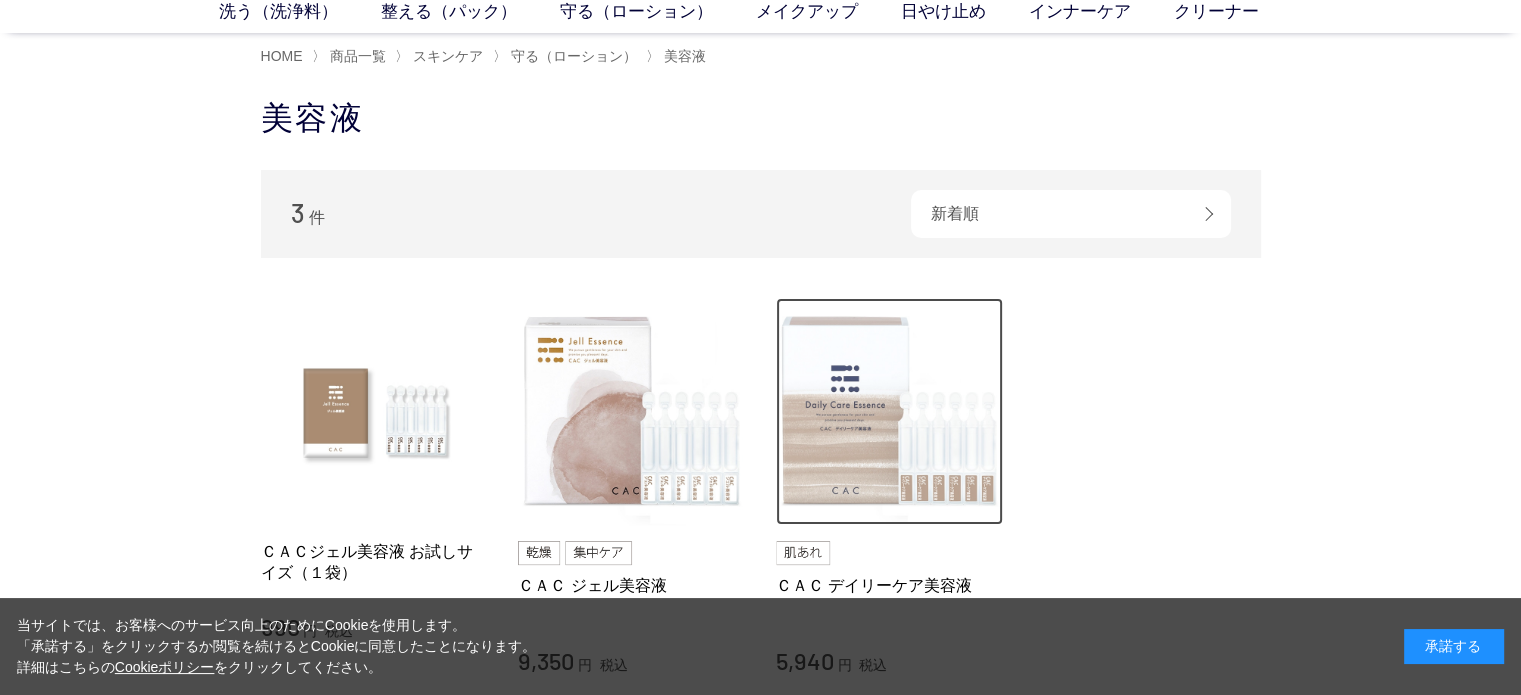 click at bounding box center [890, 412] 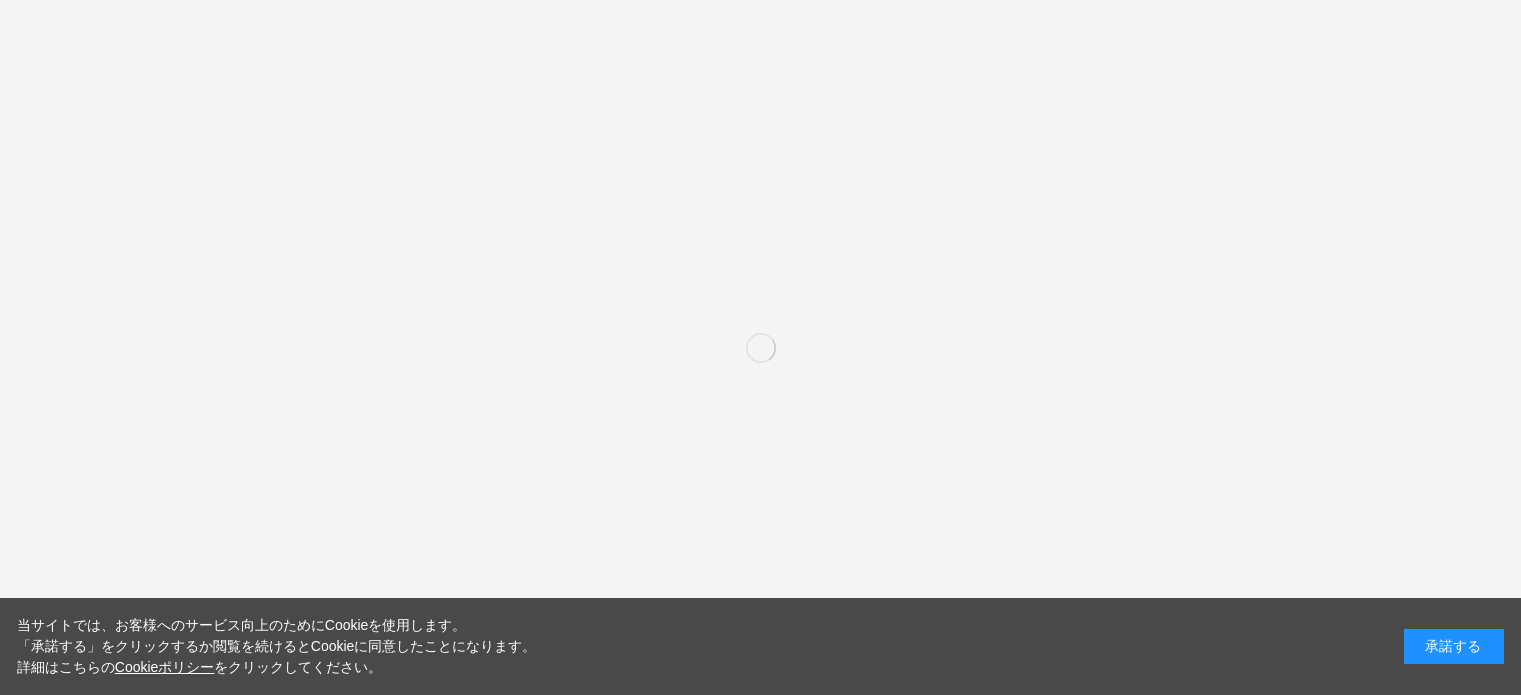 scroll, scrollTop: 0, scrollLeft: 0, axis: both 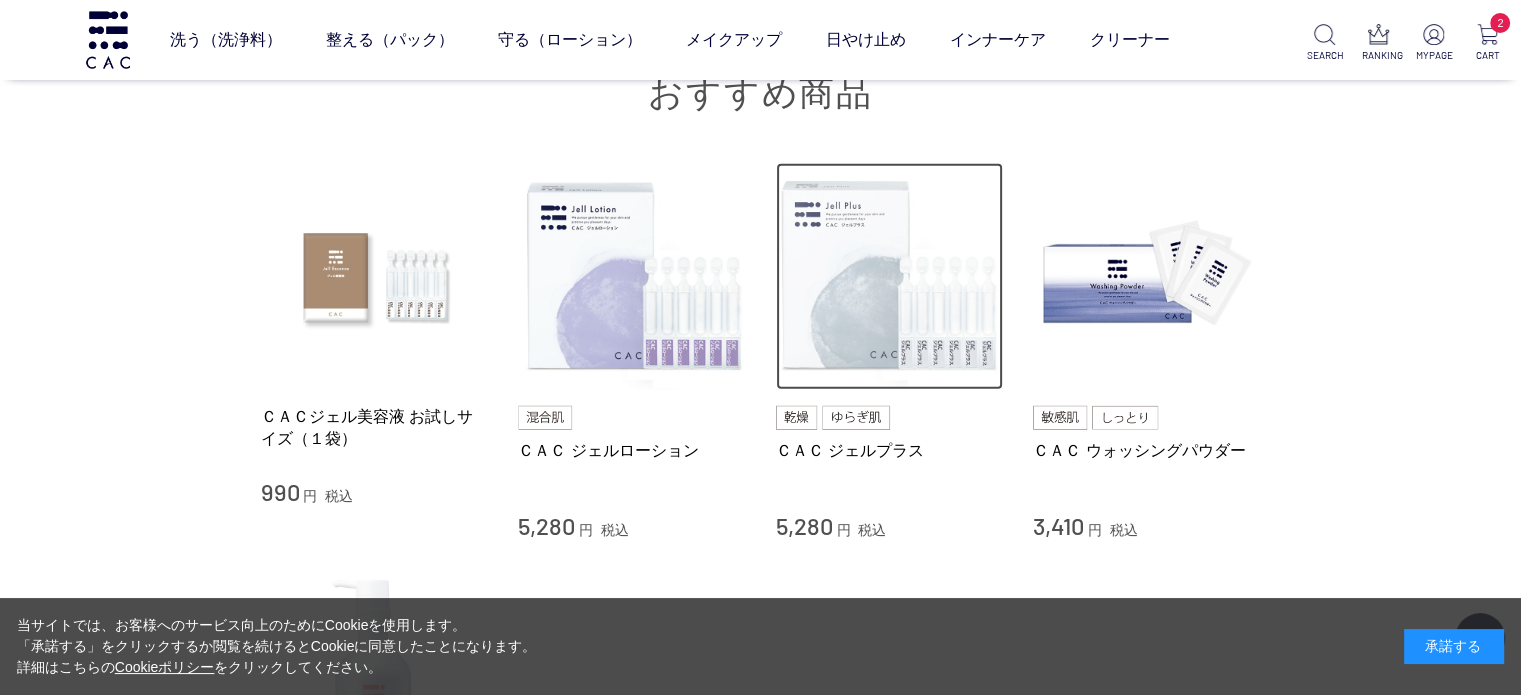 click at bounding box center (890, 277) 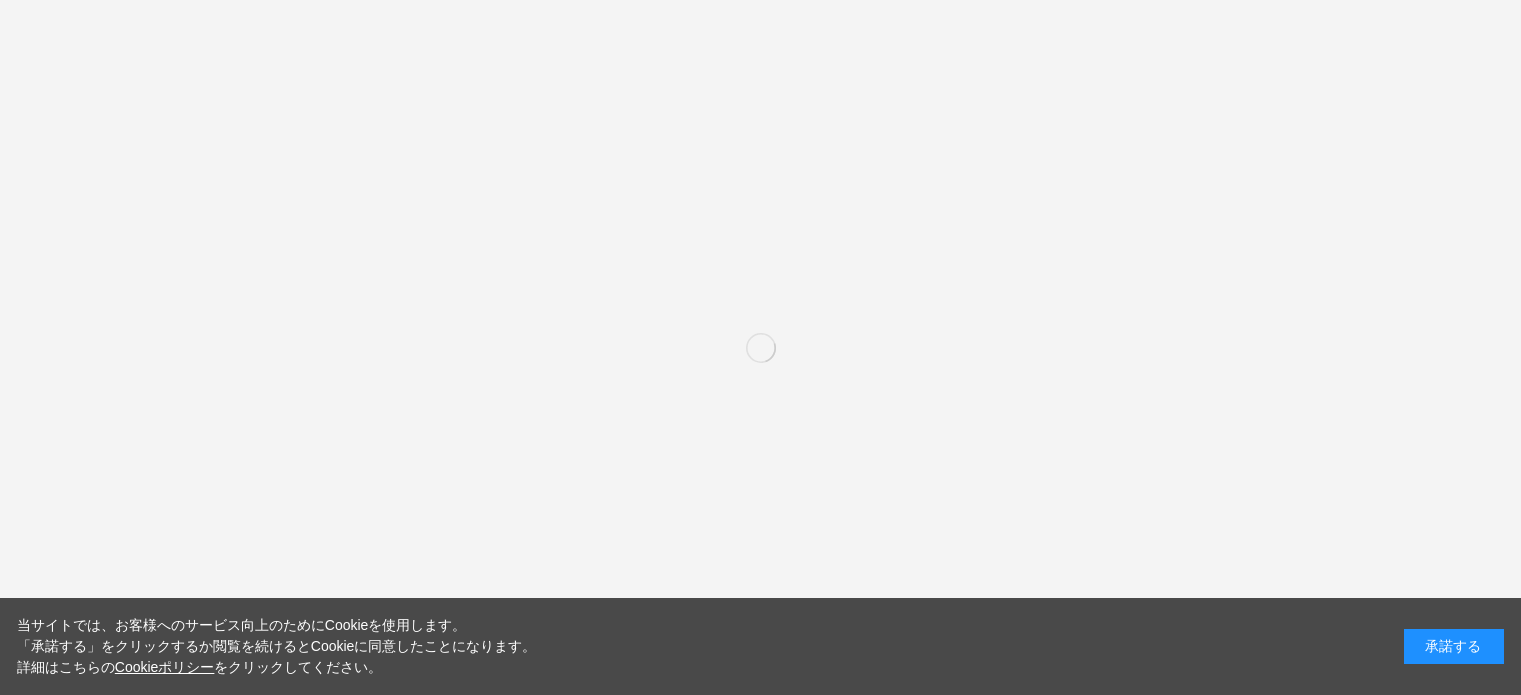 scroll, scrollTop: 0, scrollLeft: 0, axis: both 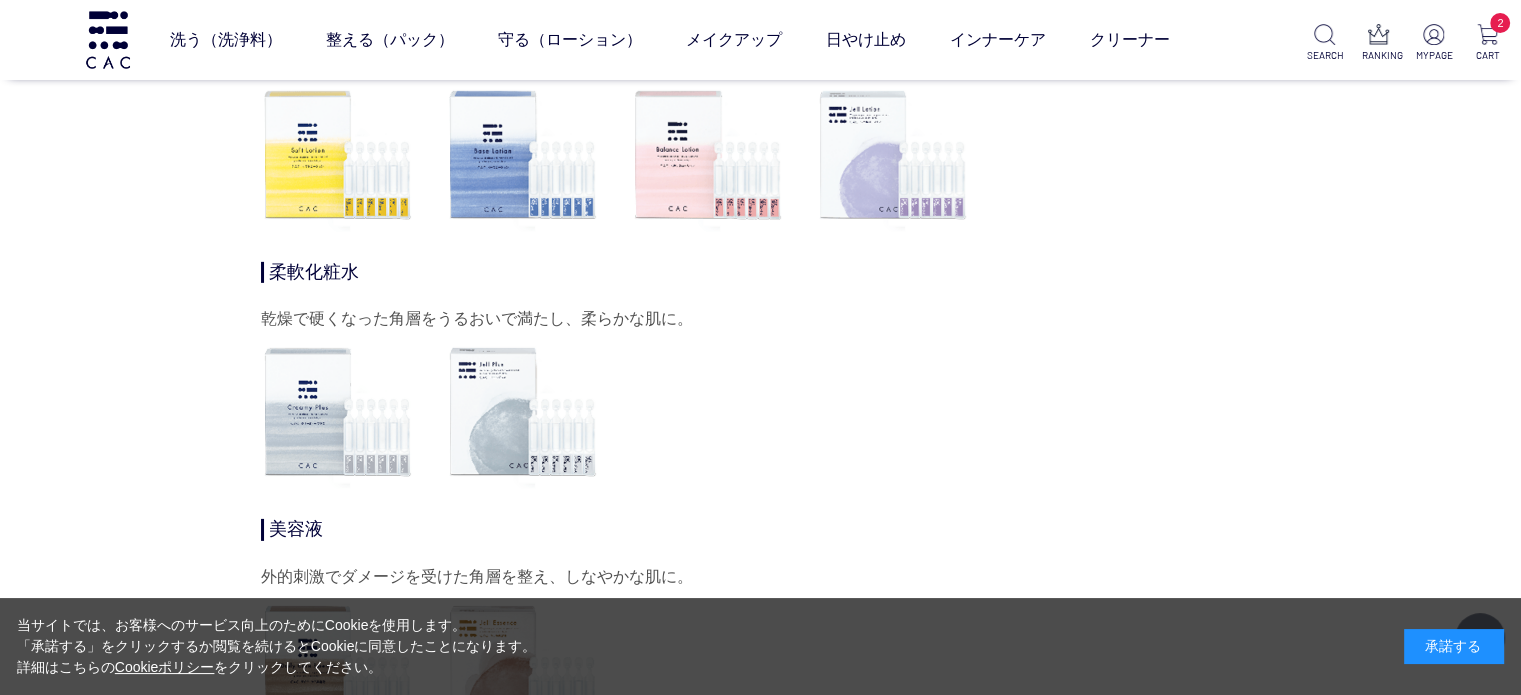 click at bounding box center [338, 412] 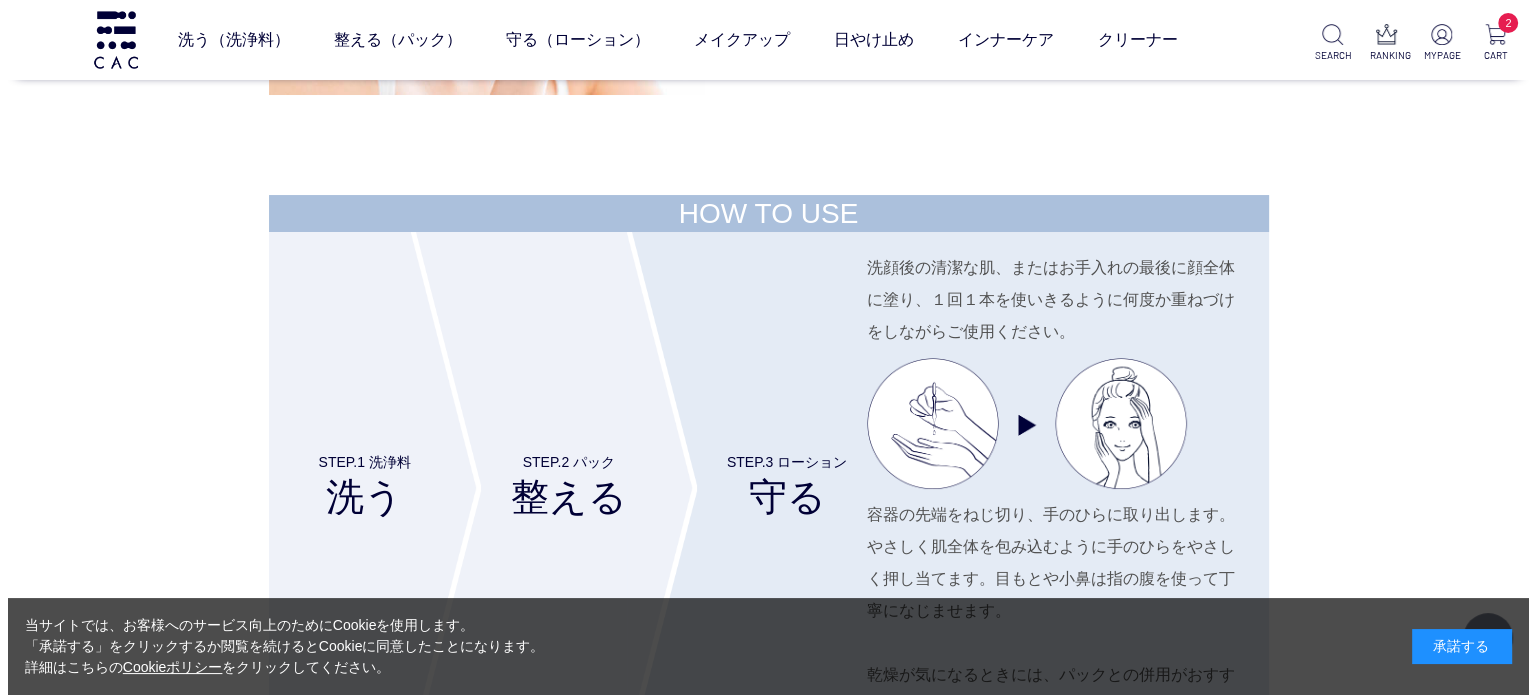 scroll, scrollTop: 7800, scrollLeft: 0, axis: vertical 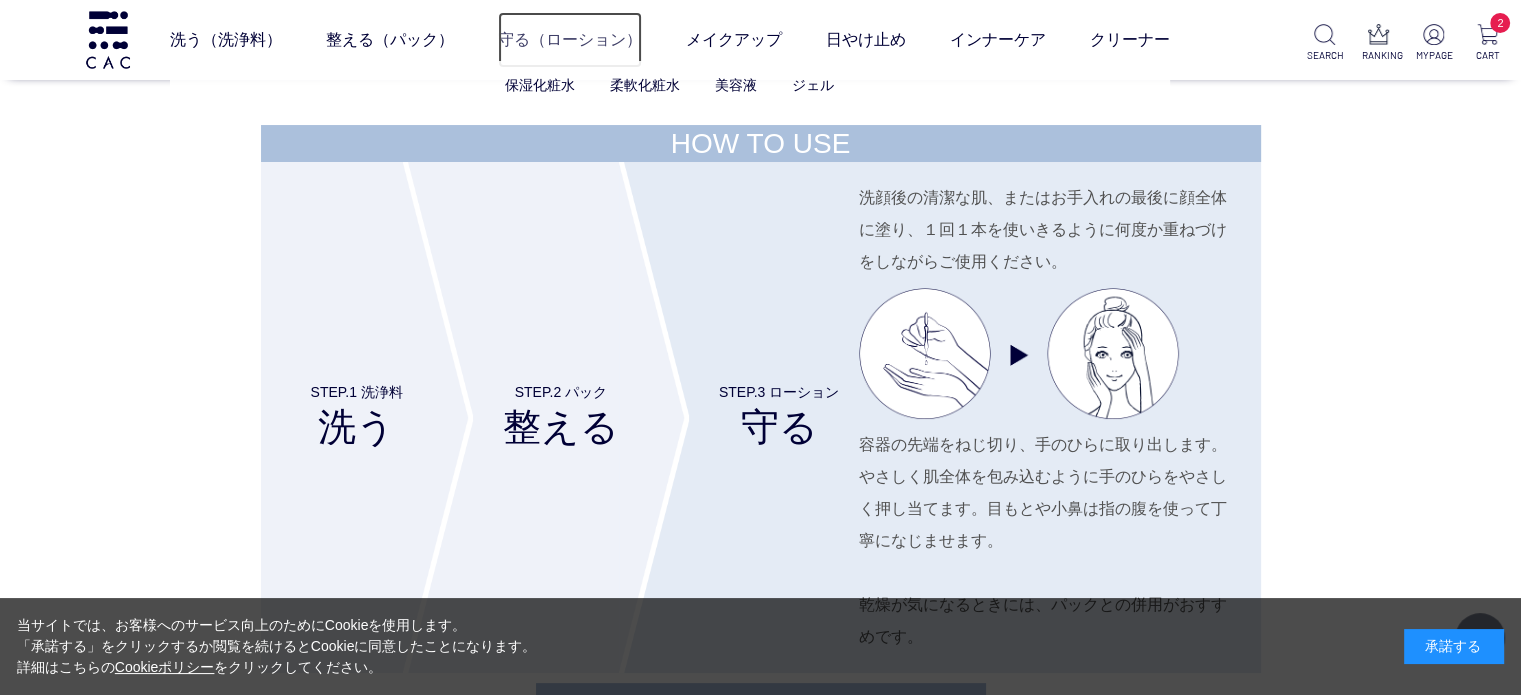 click on "守る（ローション）" at bounding box center [570, 40] 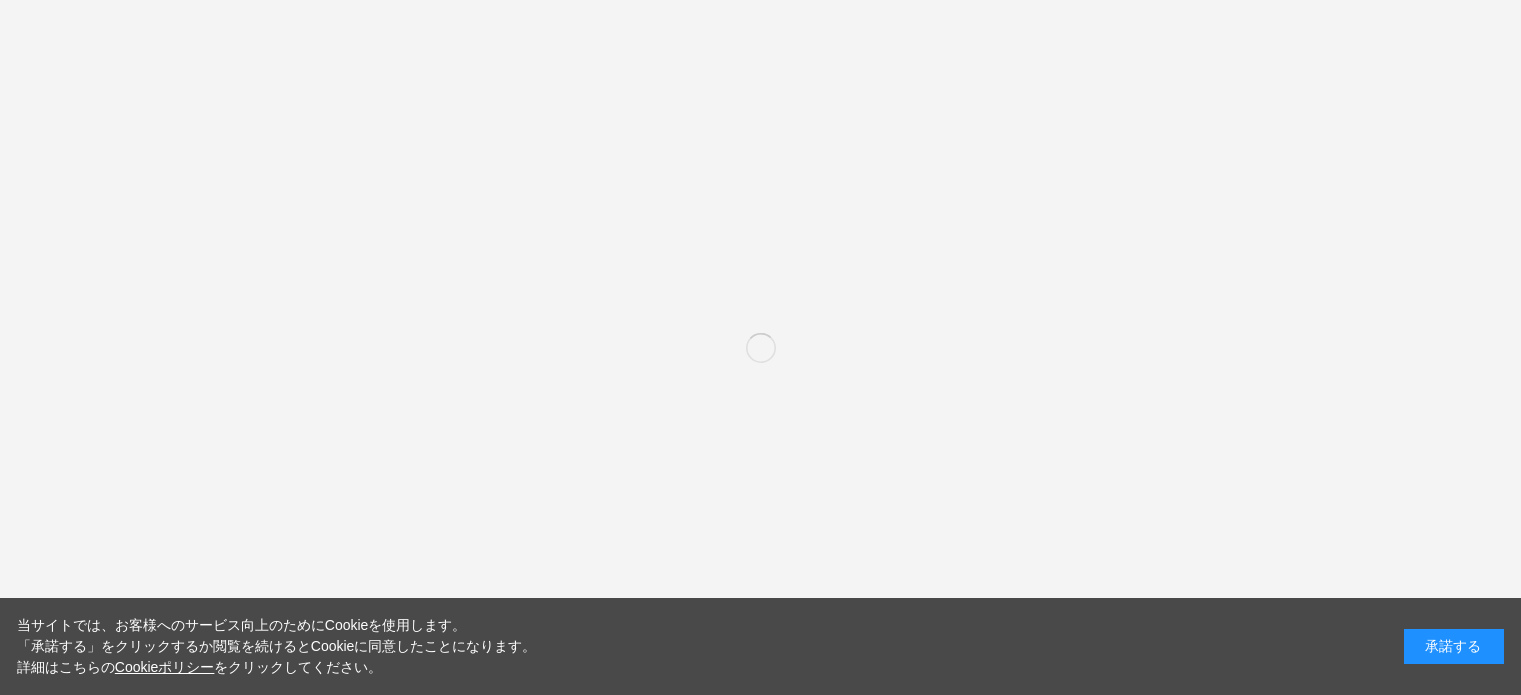 scroll, scrollTop: 0, scrollLeft: 0, axis: both 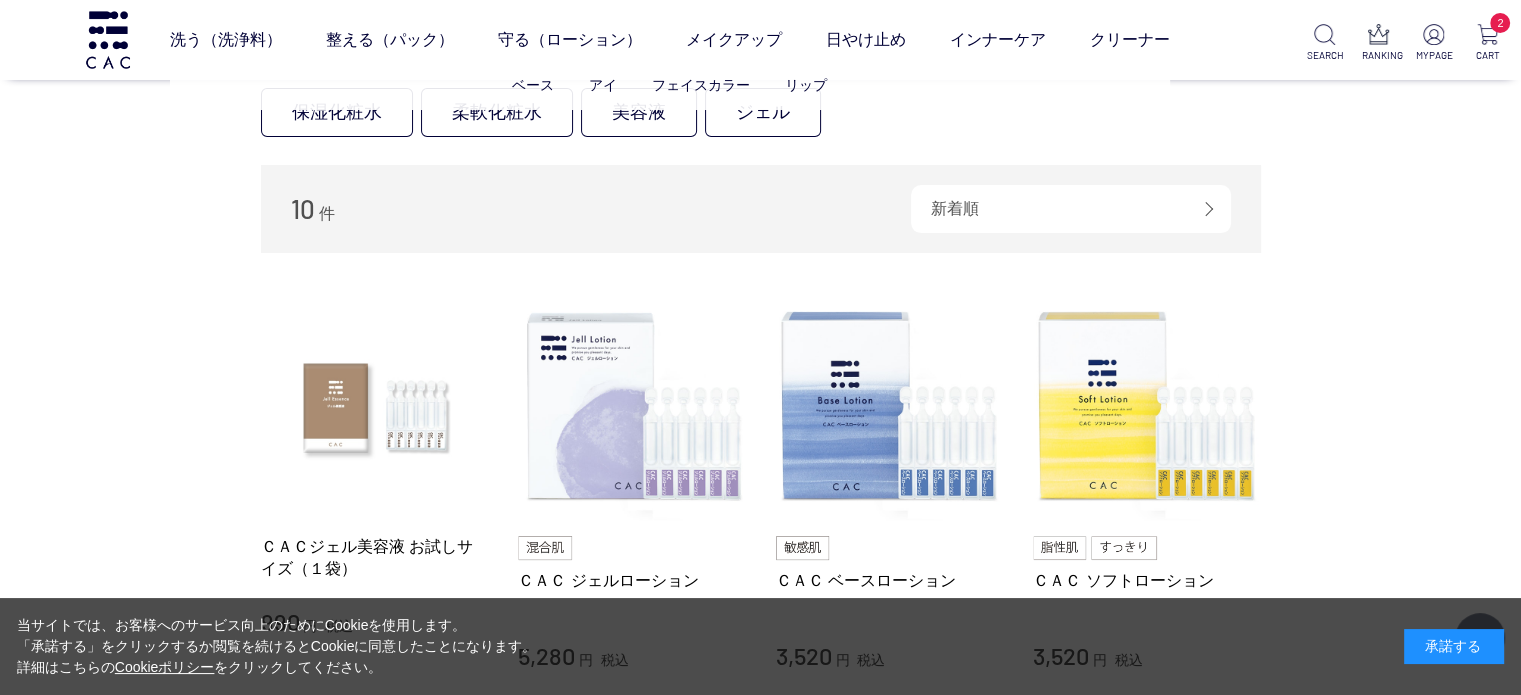 click on "ベース
アイ
フェイスカラー
リップ" at bounding box center [670, 85] 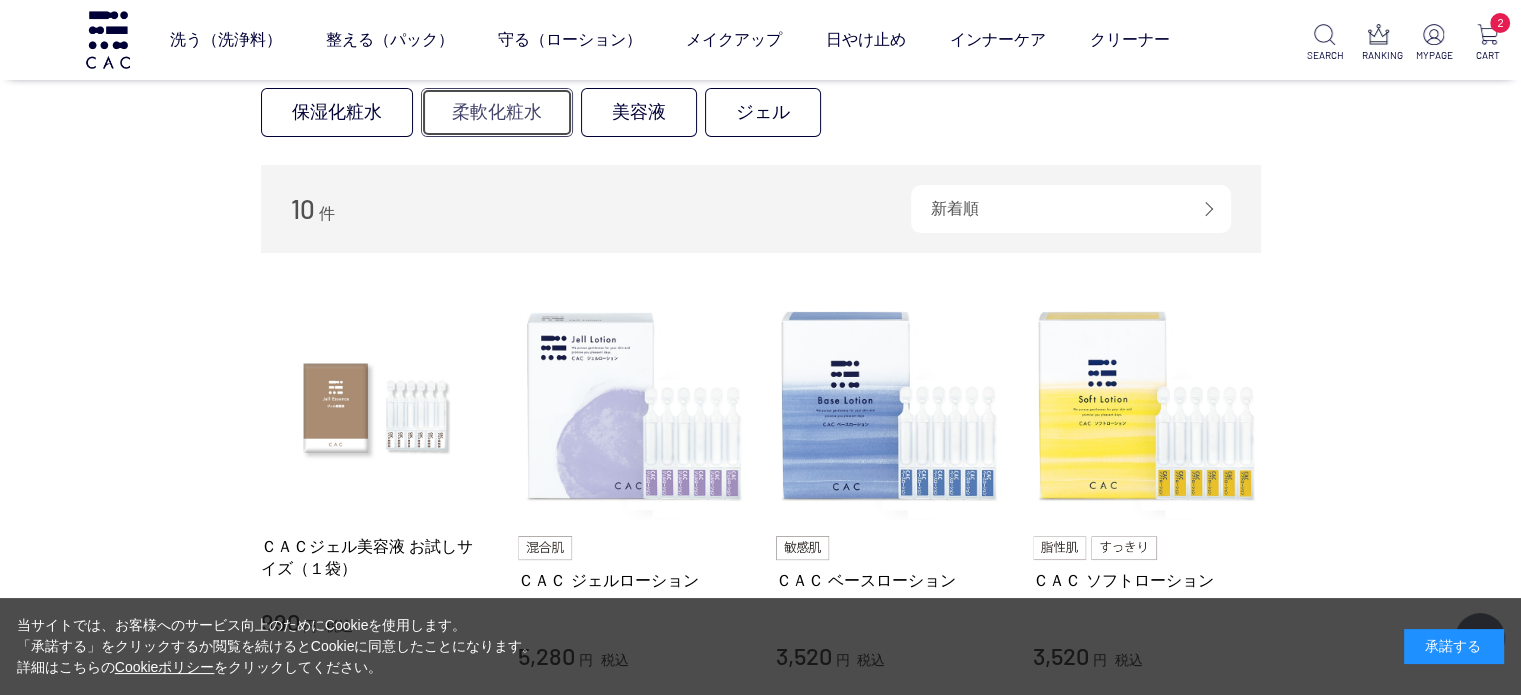 click on "柔軟化粧水" at bounding box center (497, 112) 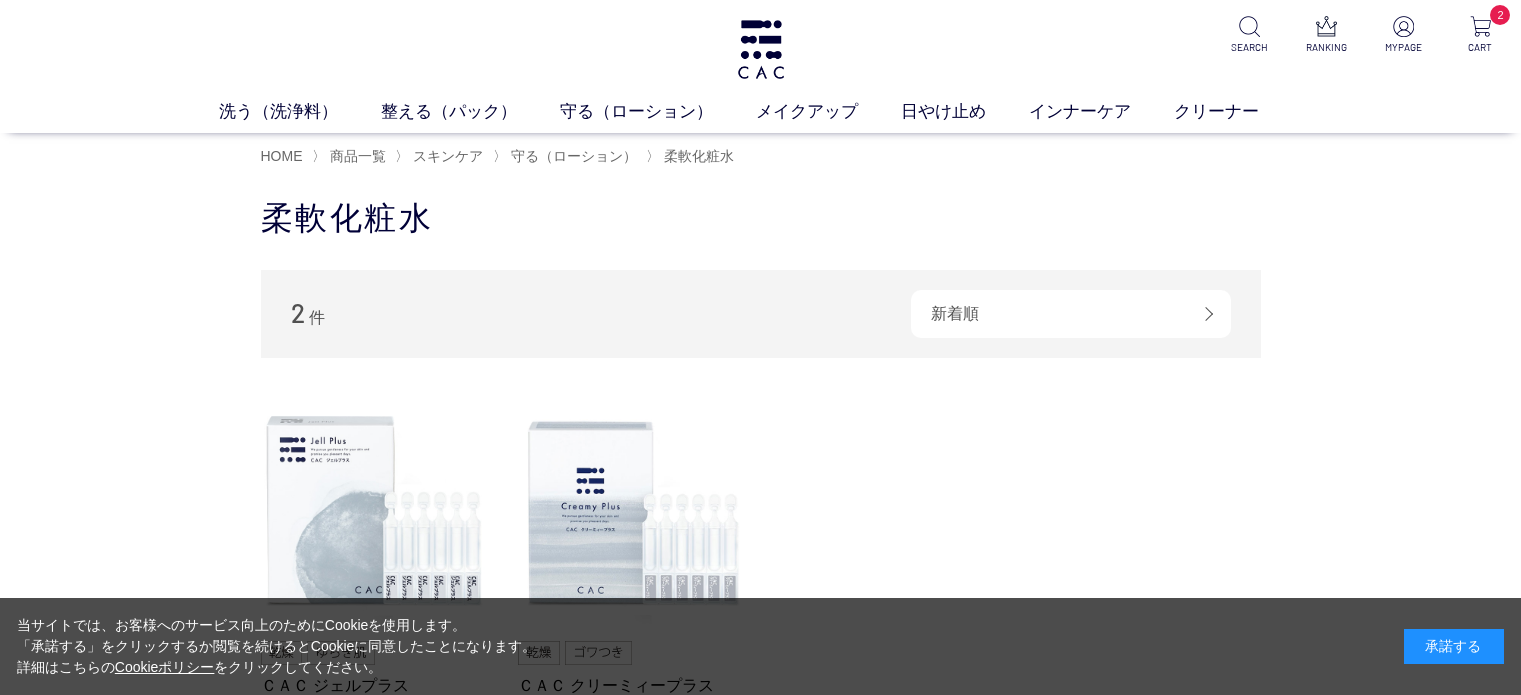 scroll, scrollTop: 0, scrollLeft: 0, axis: both 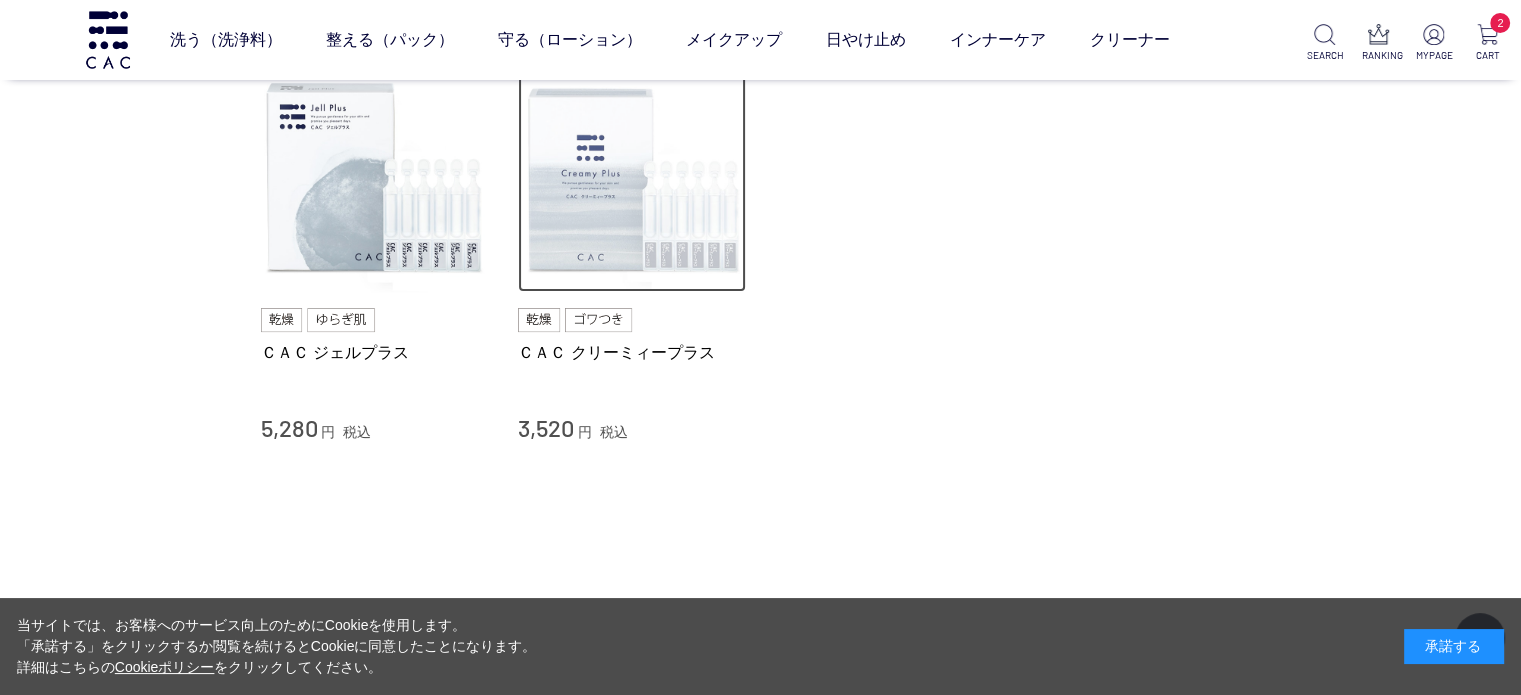 click at bounding box center (632, 179) 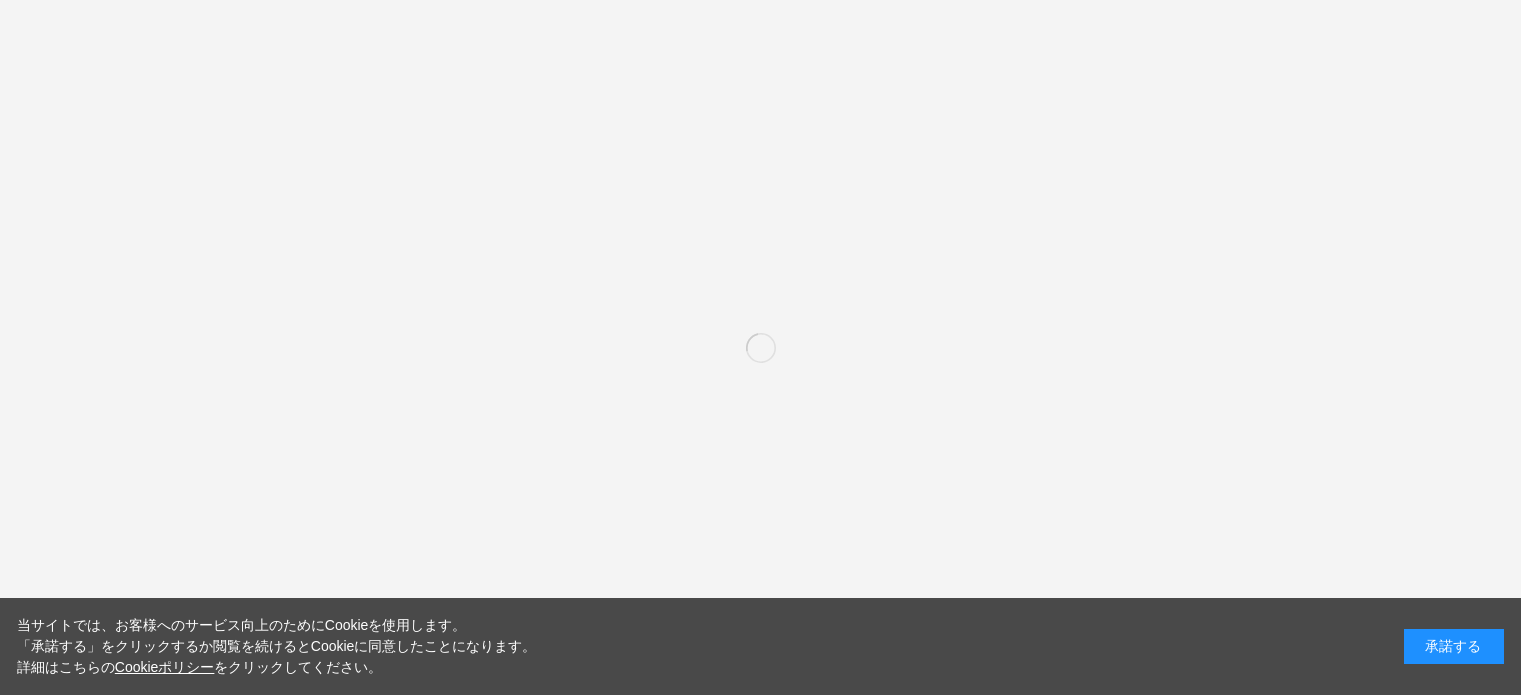 scroll, scrollTop: 0, scrollLeft: 0, axis: both 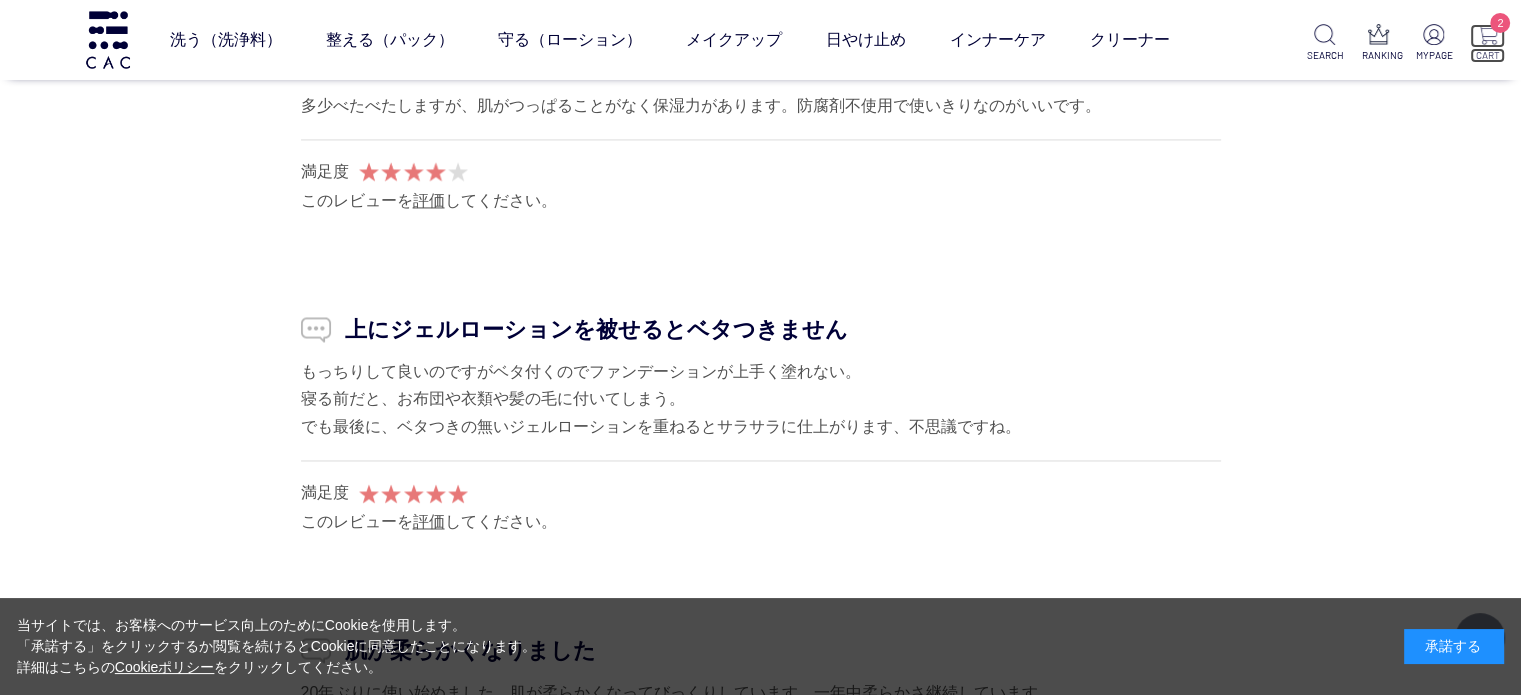 click at bounding box center [1487, 34] 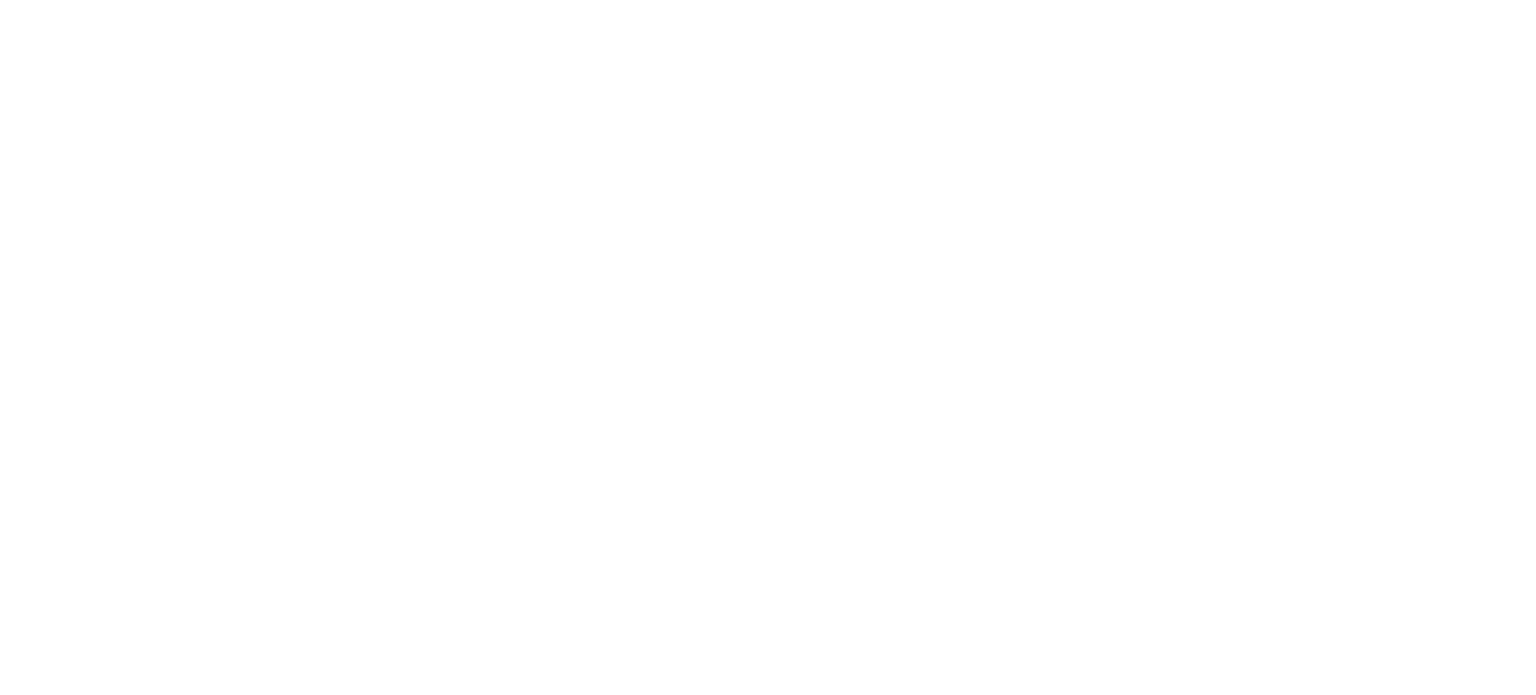 scroll, scrollTop: 0, scrollLeft: 0, axis: both 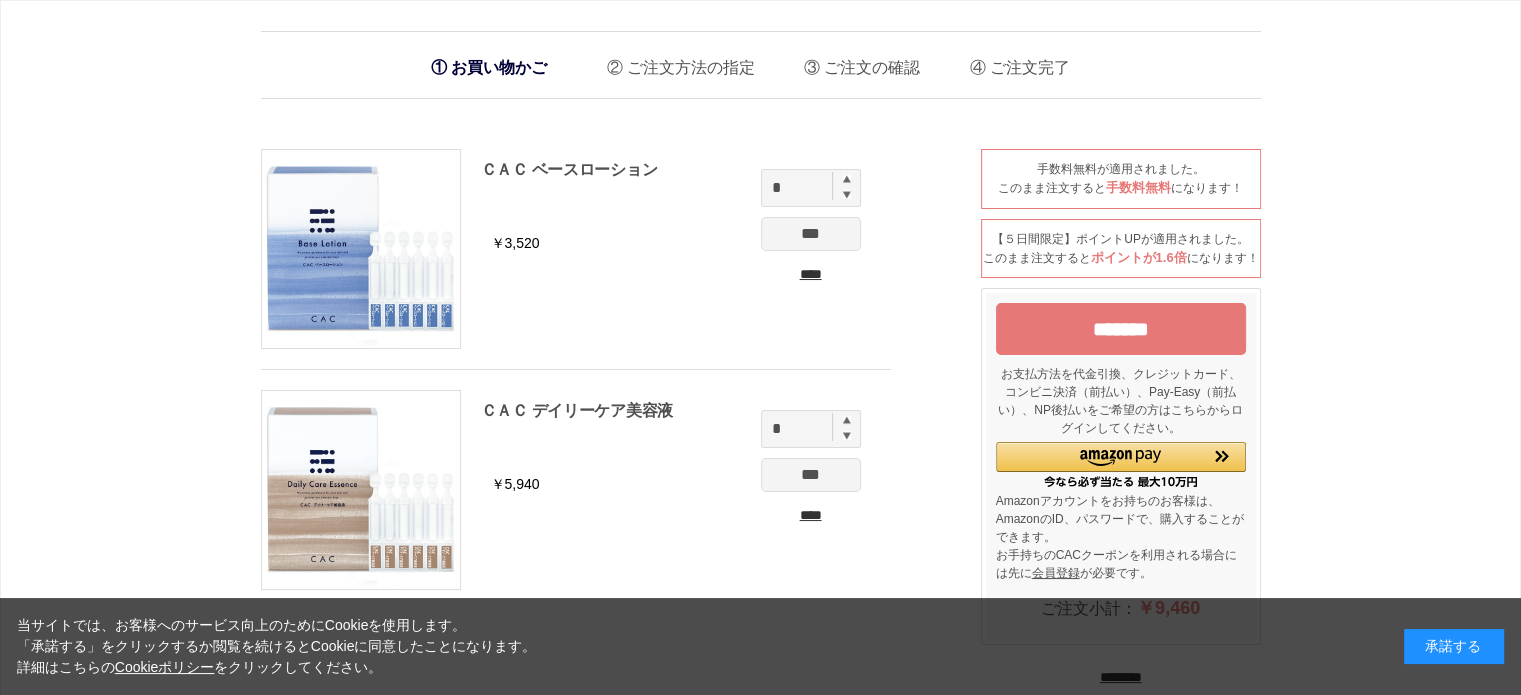 click on "*******" at bounding box center [1121, 329] 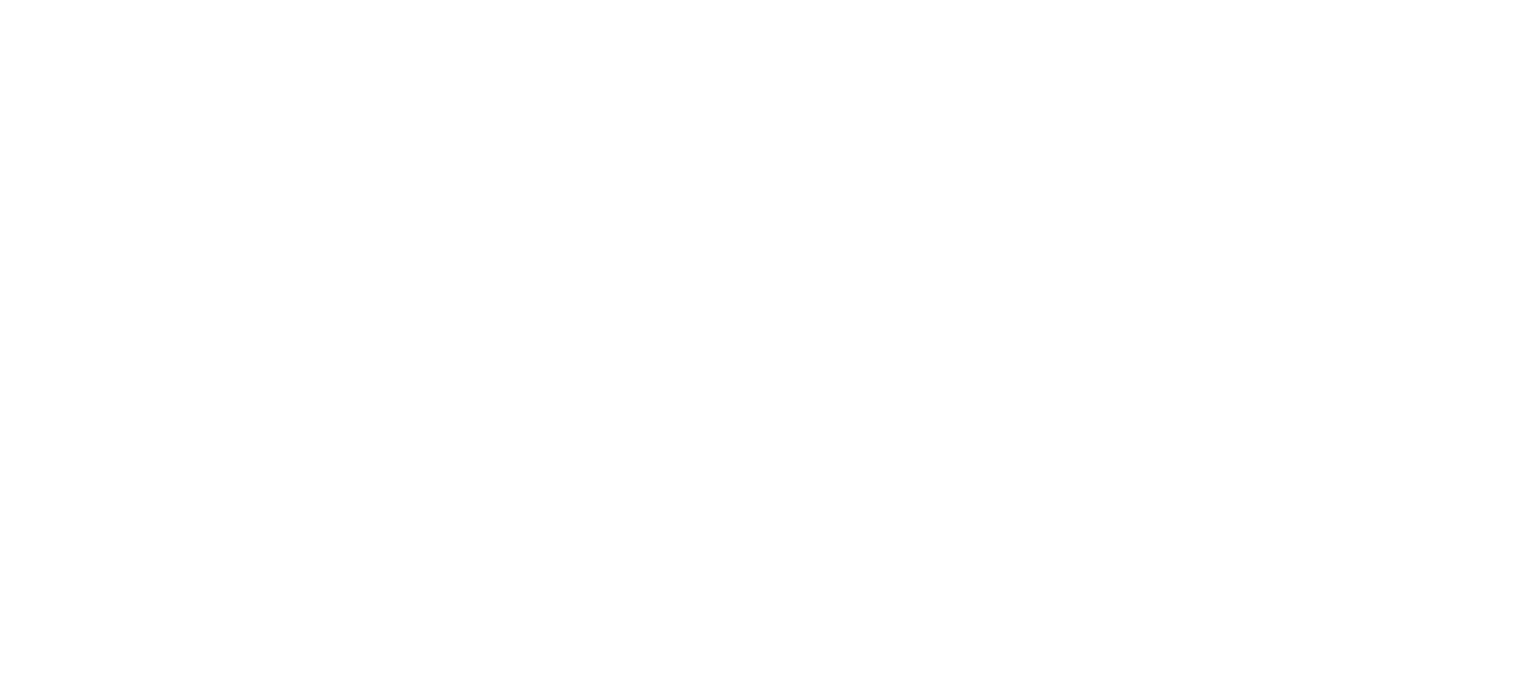 scroll, scrollTop: 0, scrollLeft: 0, axis: both 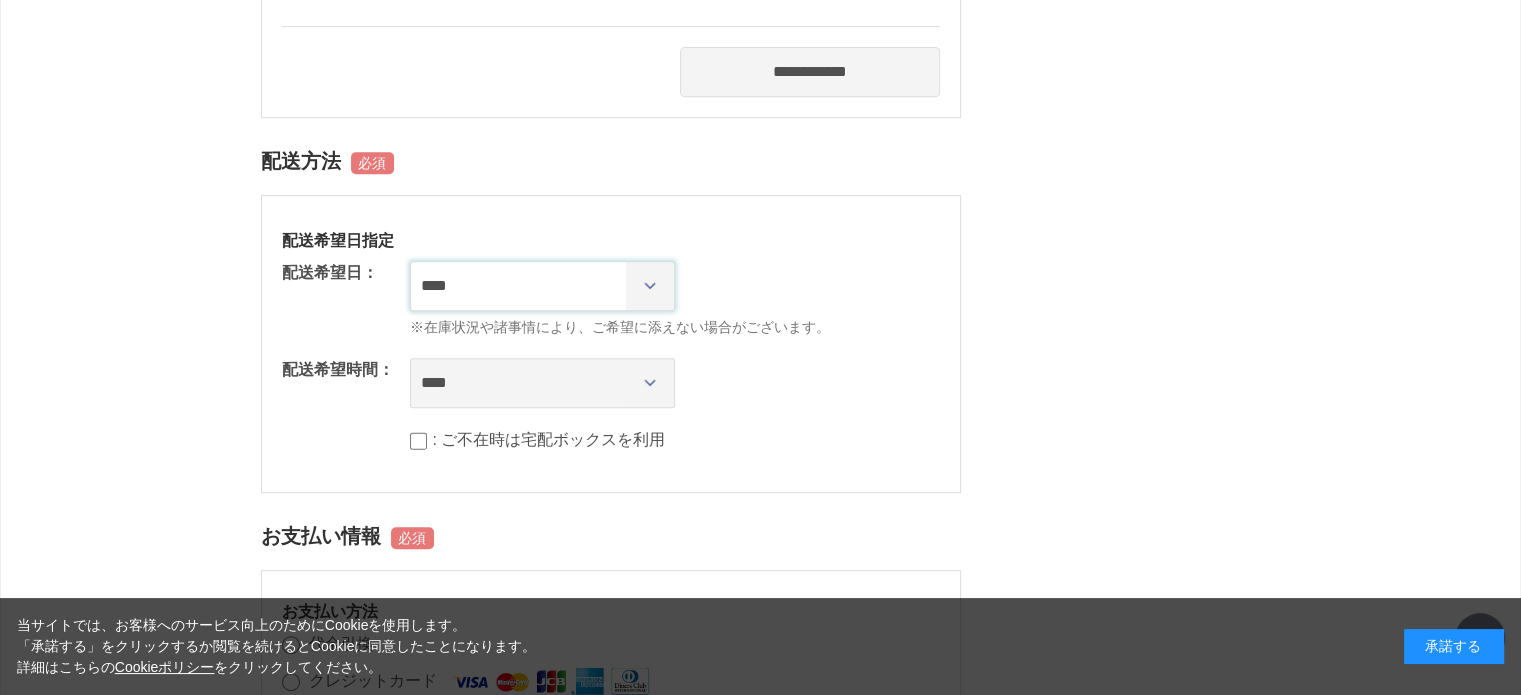 click on "**********" at bounding box center (542, 286) 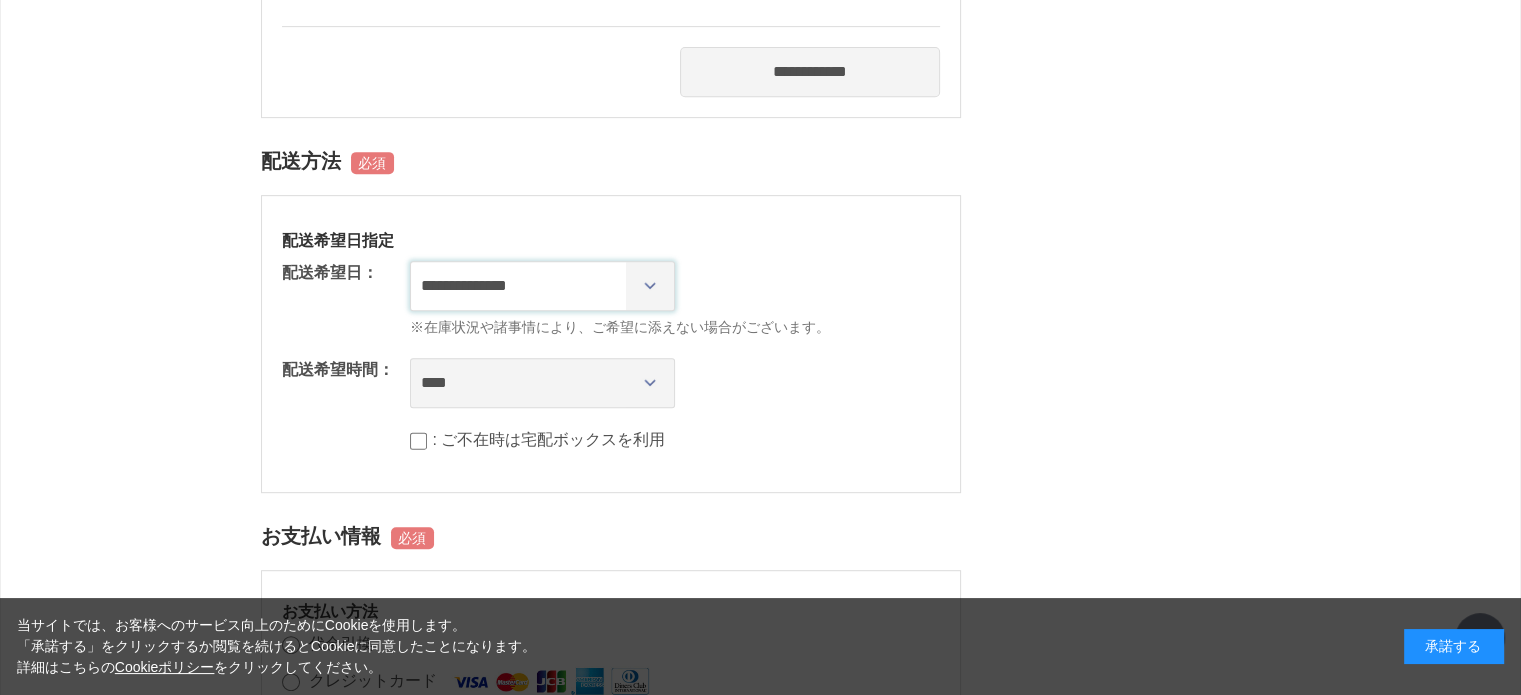 click on "**********" at bounding box center (542, 286) 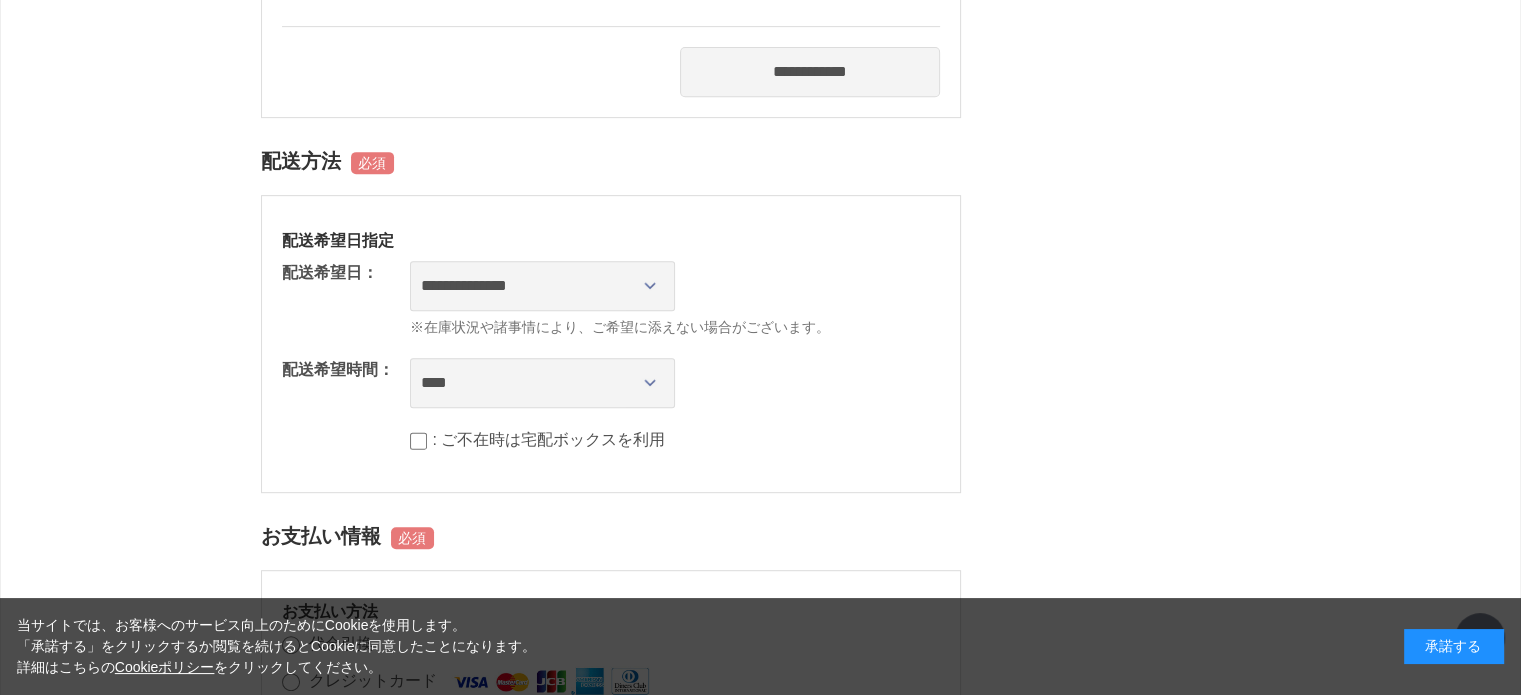 click on "**** *** ****** ****** ****** ******" at bounding box center (675, 383) 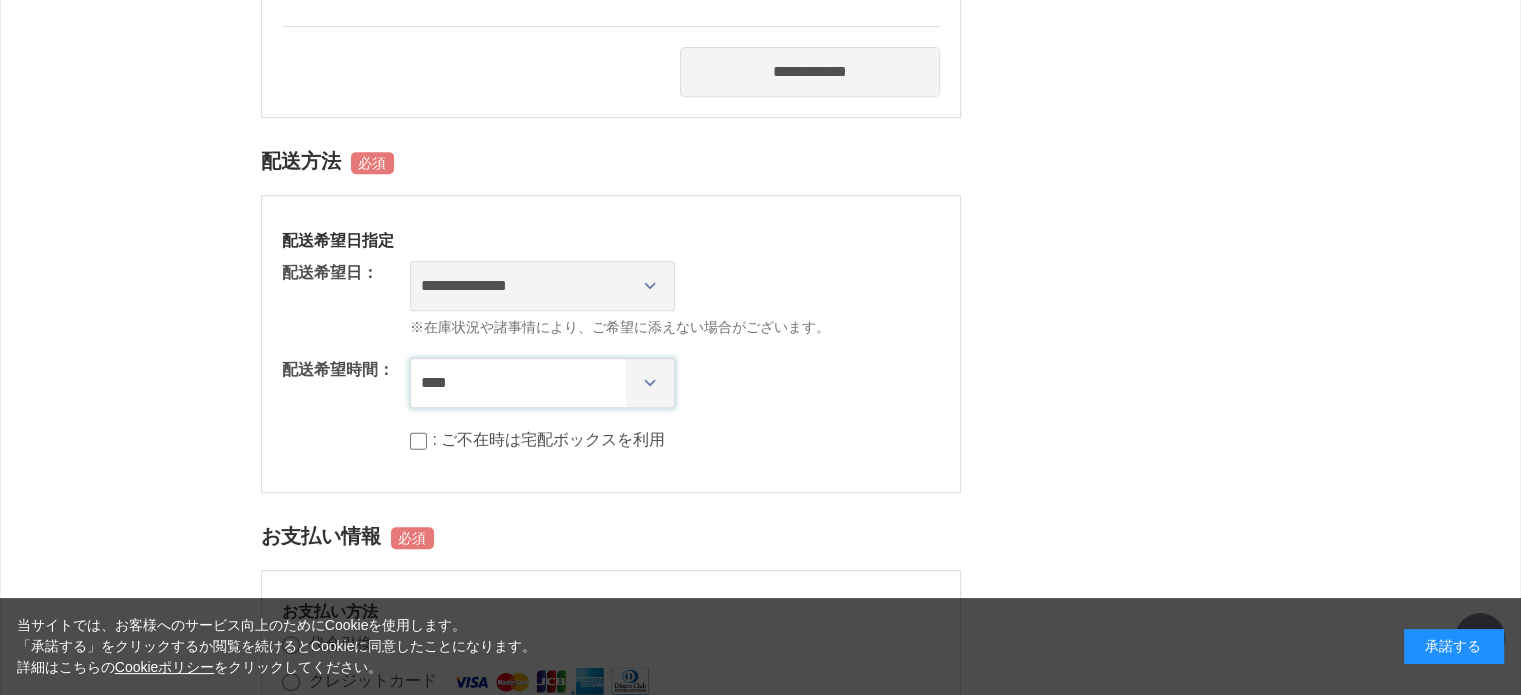 click on "**** *** ****** ****** ****** ******" at bounding box center (542, 383) 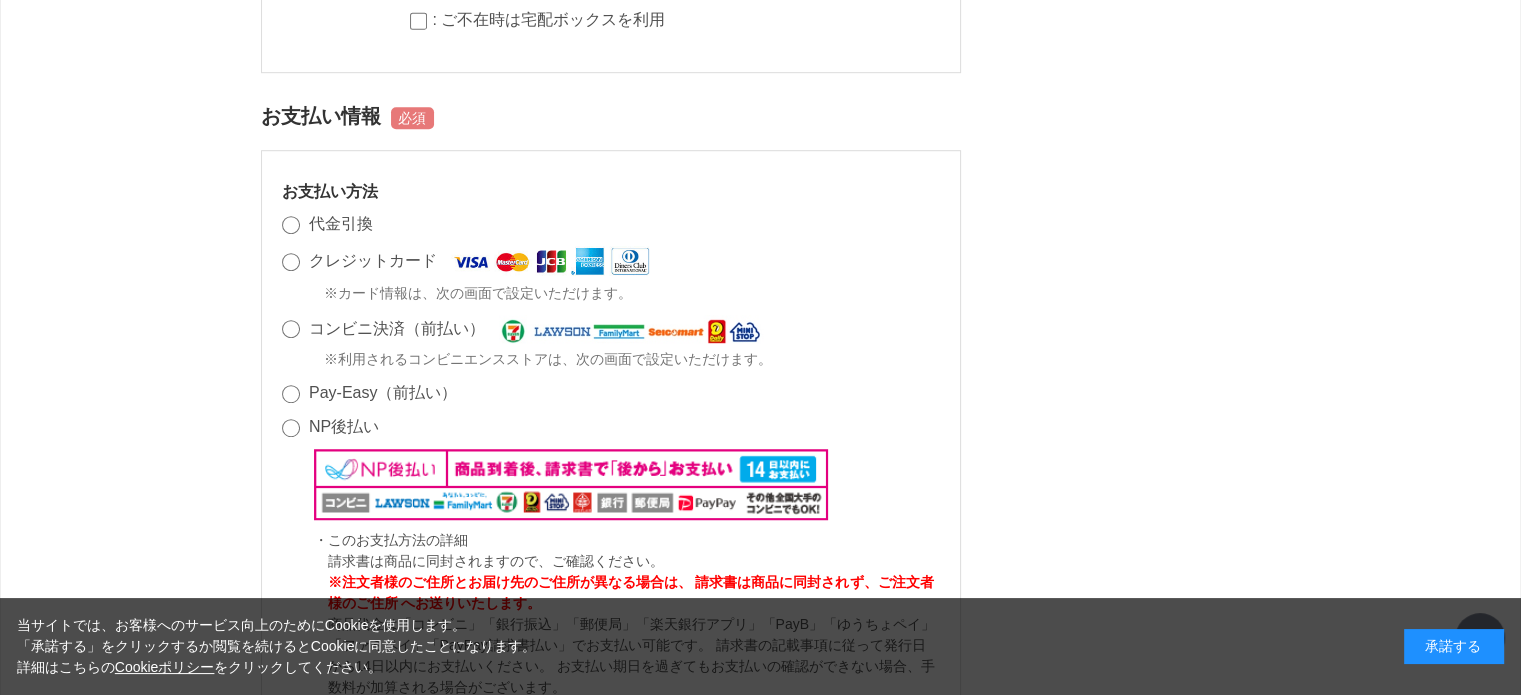 scroll, scrollTop: 1400, scrollLeft: 0, axis: vertical 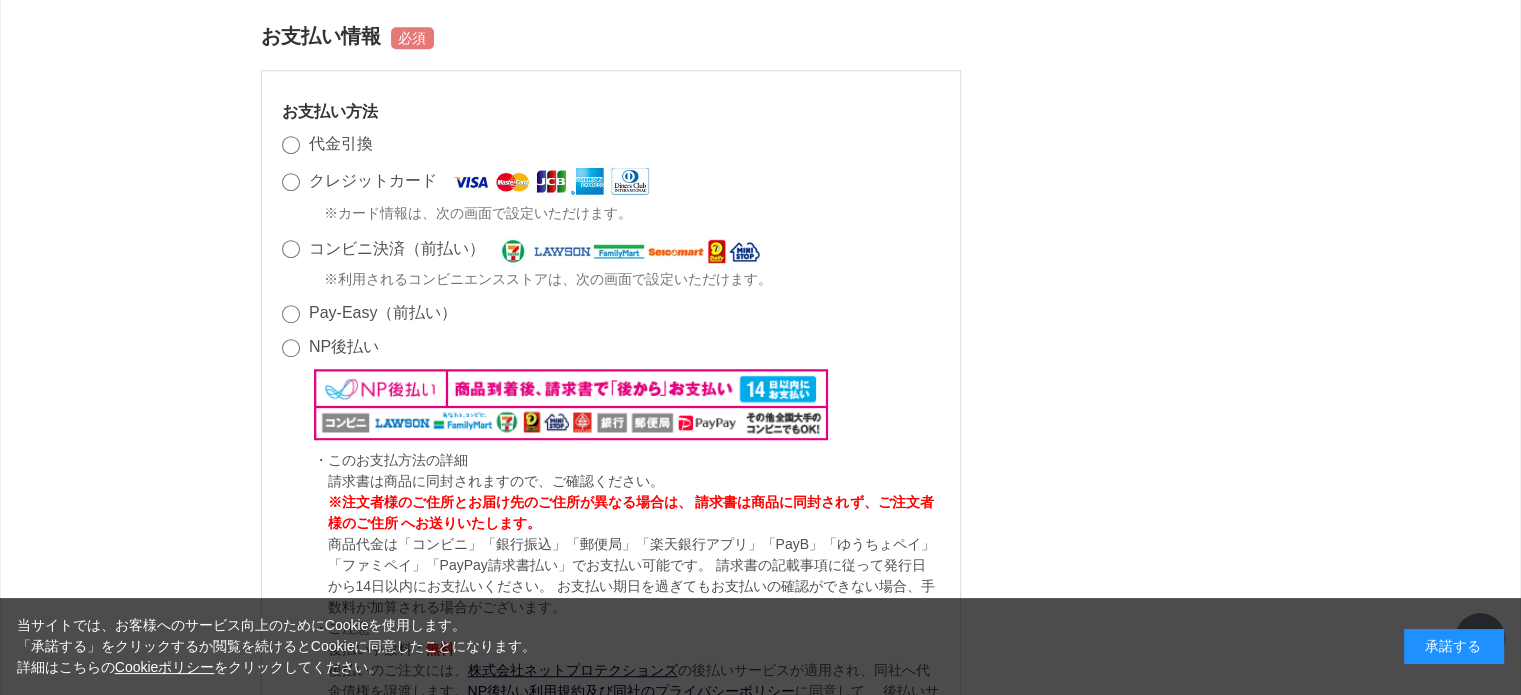 click on "クレジットカード
※カード情報は、次の画面で設定いただけます。" at bounding box center [611, 195] 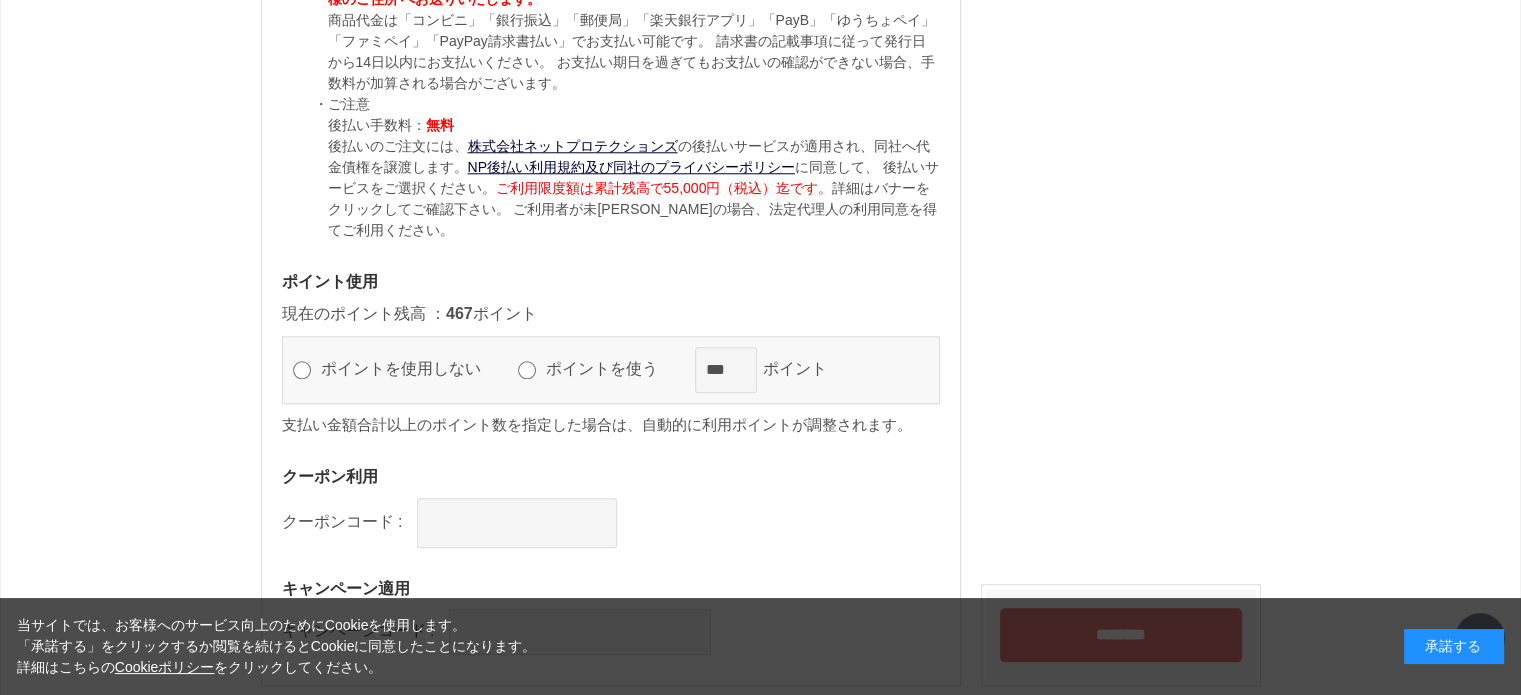 scroll, scrollTop: 2000, scrollLeft: 0, axis: vertical 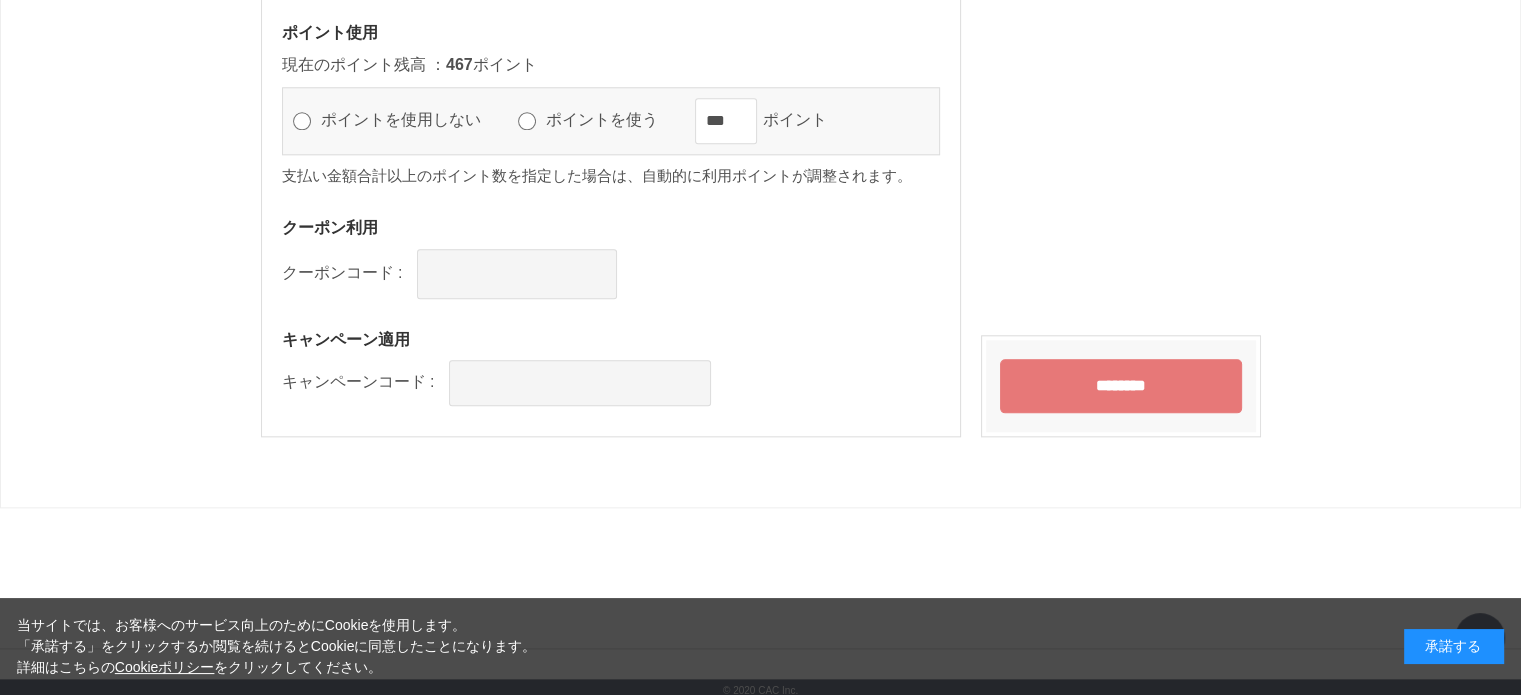 click on "********" at bounding box center (1121, 386) 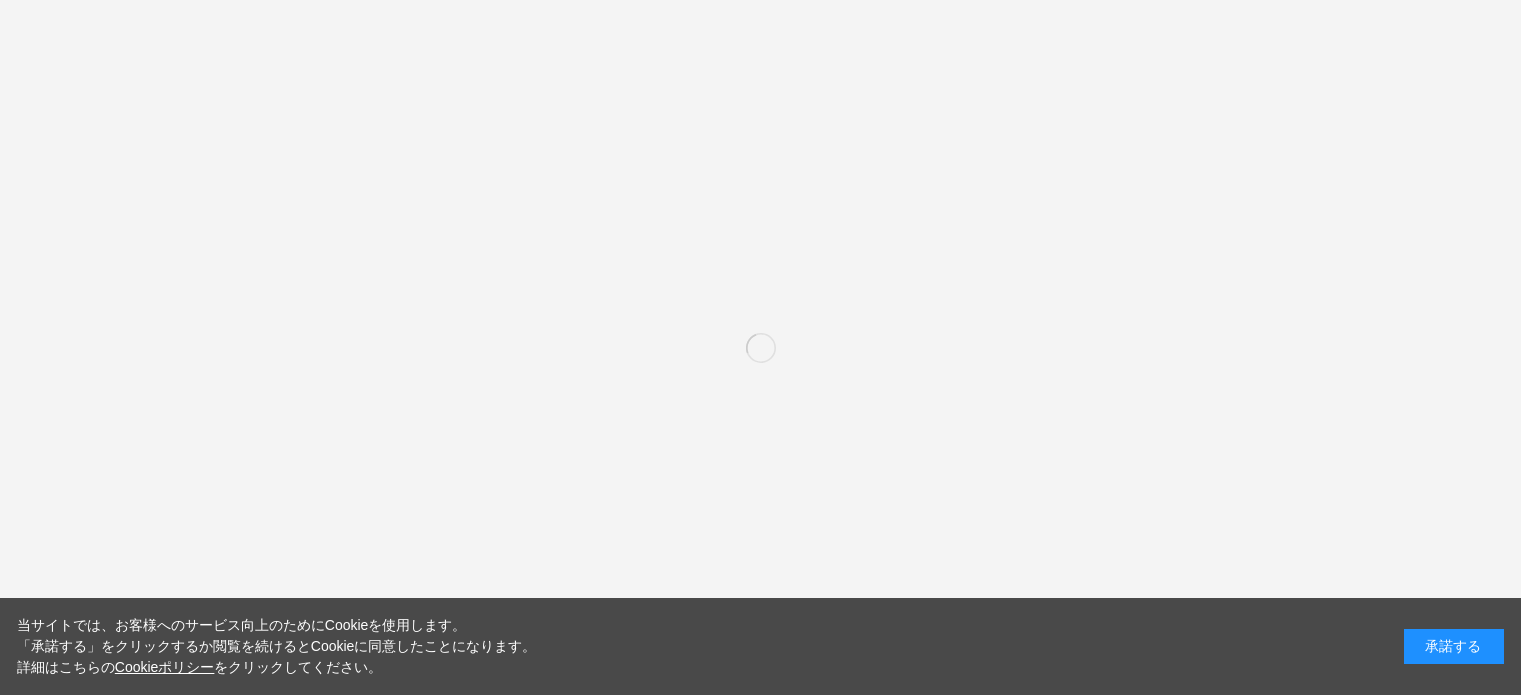 scroll, scrollTop: 1497, scrollLeft: 0, axis: vertical 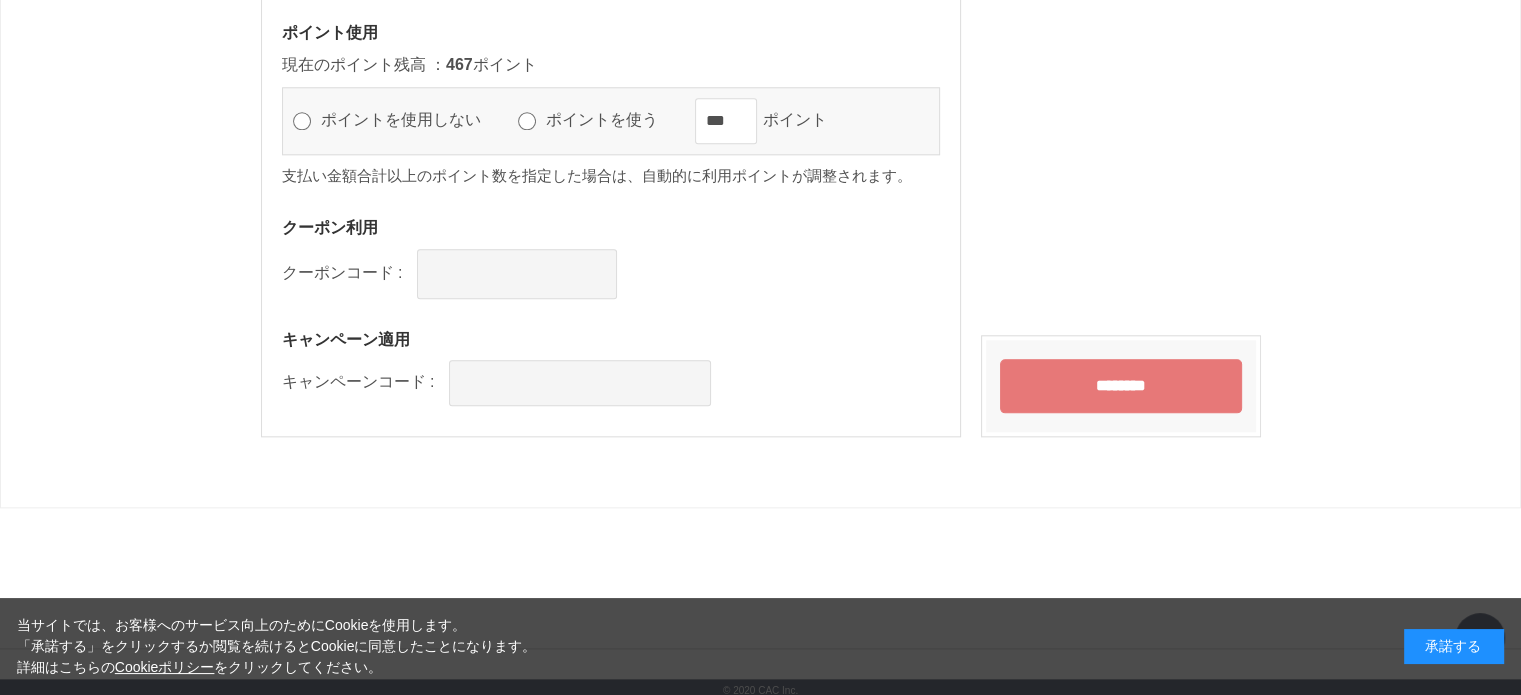 click on "********" at bounding box center (1121, 386) 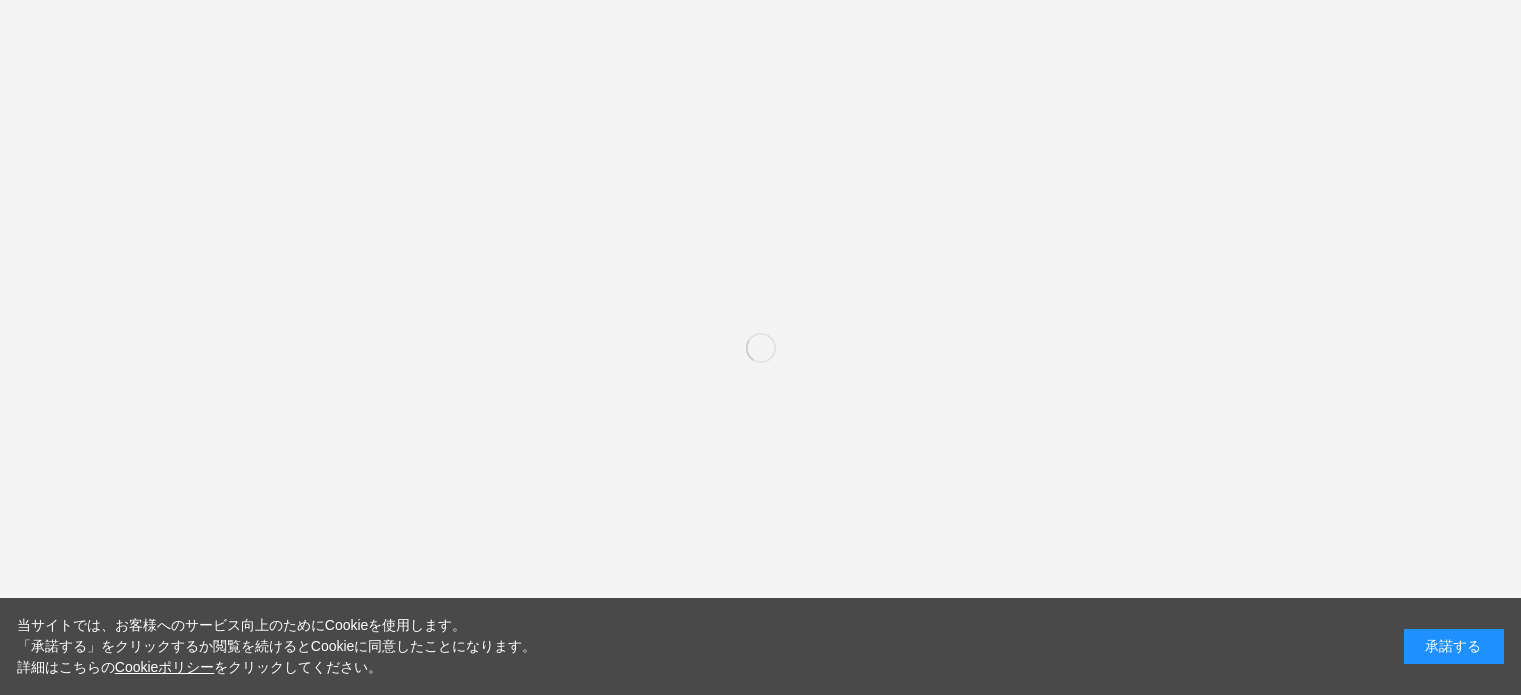 scroll, scrollTop: 0, scrollLeft: 0, axis: both 